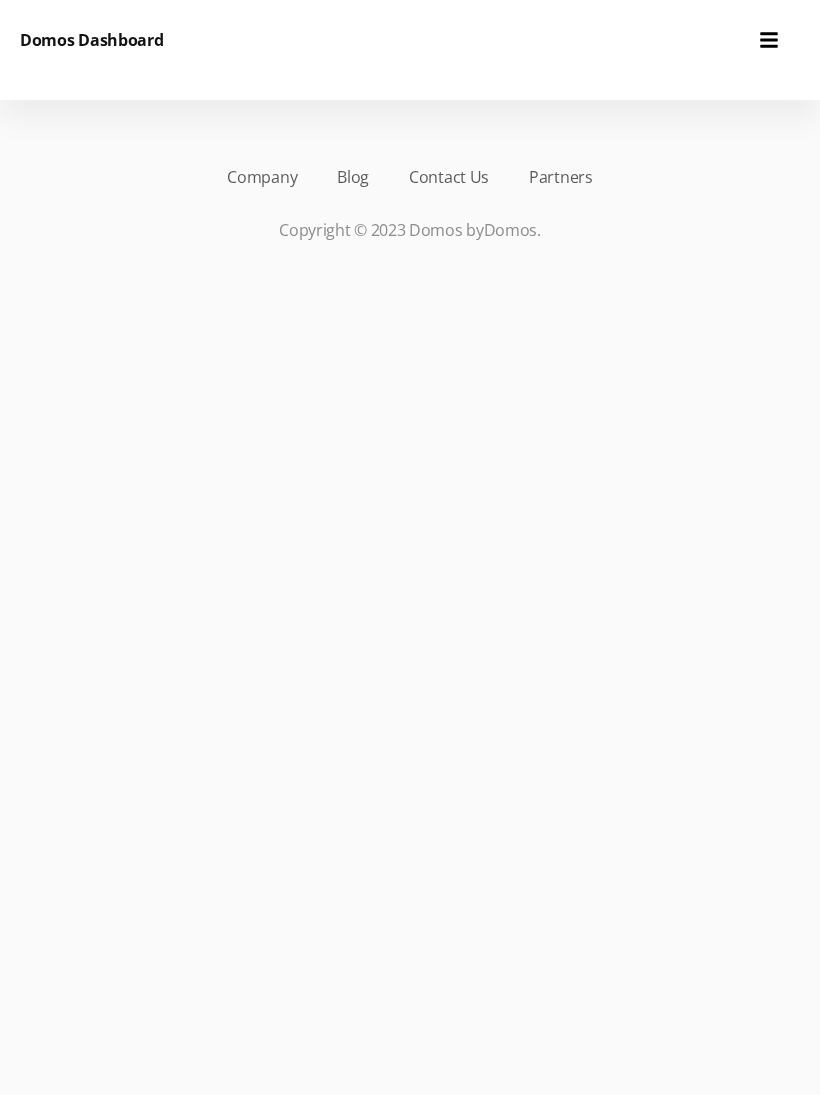 scroll, scrollTop: 0, scrollLeft: 0, axis: both 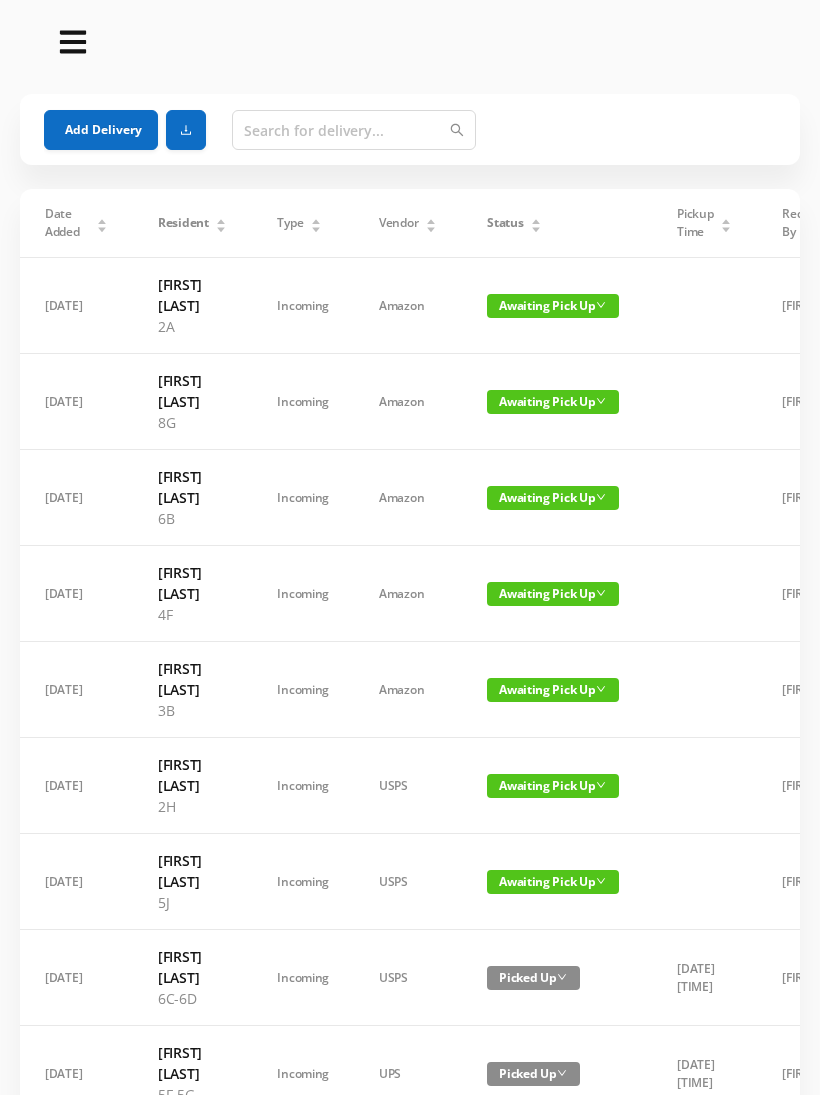 click on "Add Delivery" at bounding box center (101, 130) 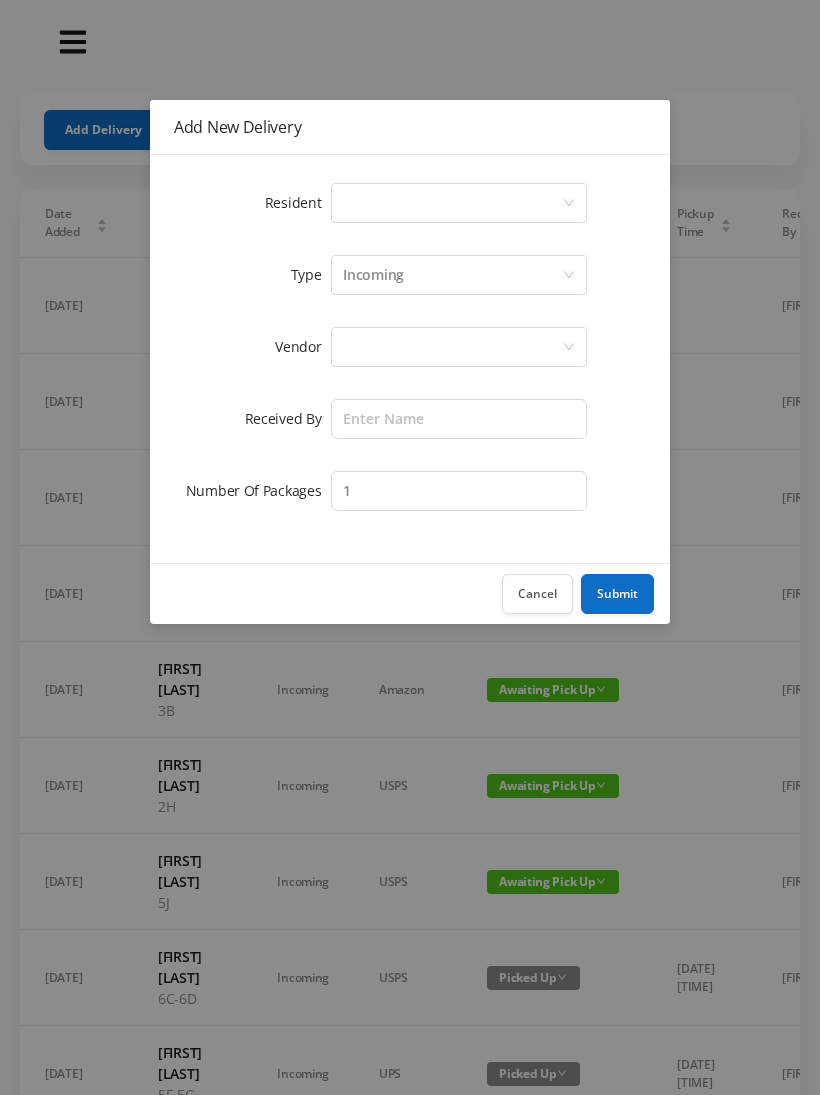 click on "Select a person" at bounding box center (452, 203) 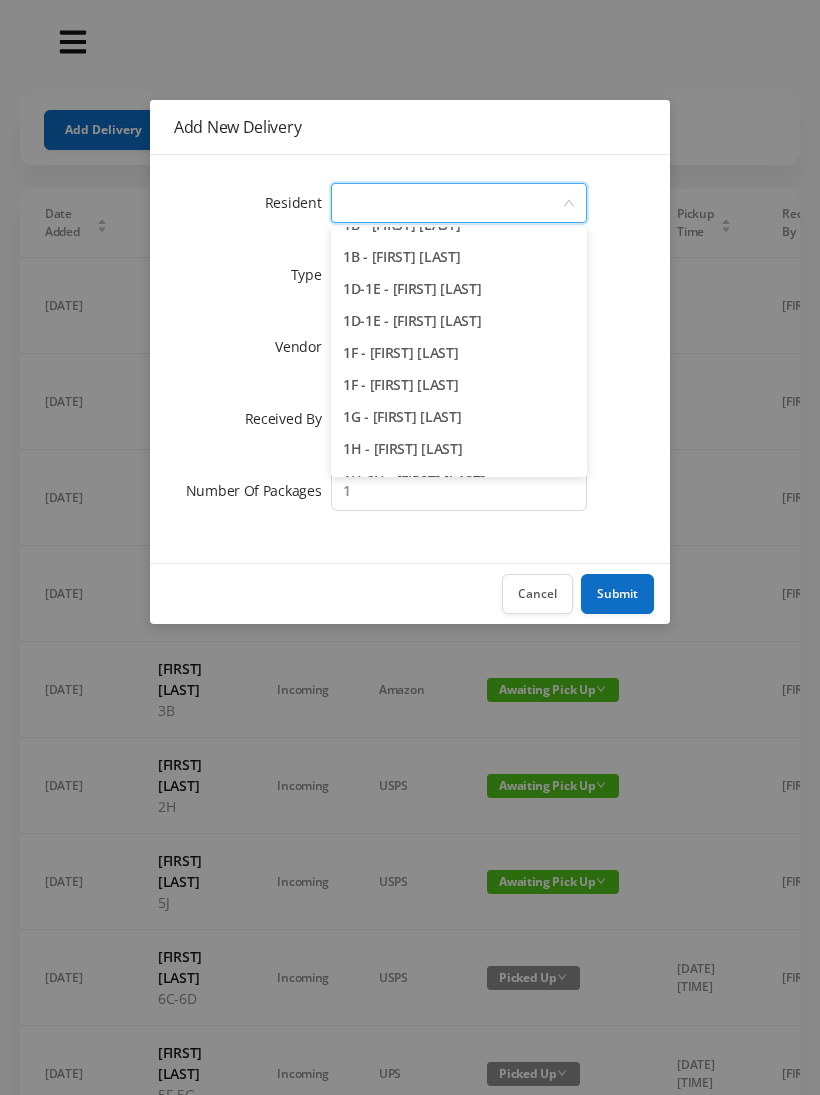 scroll, scrollTop: 43, scrollLeft: 0, axis: vertical 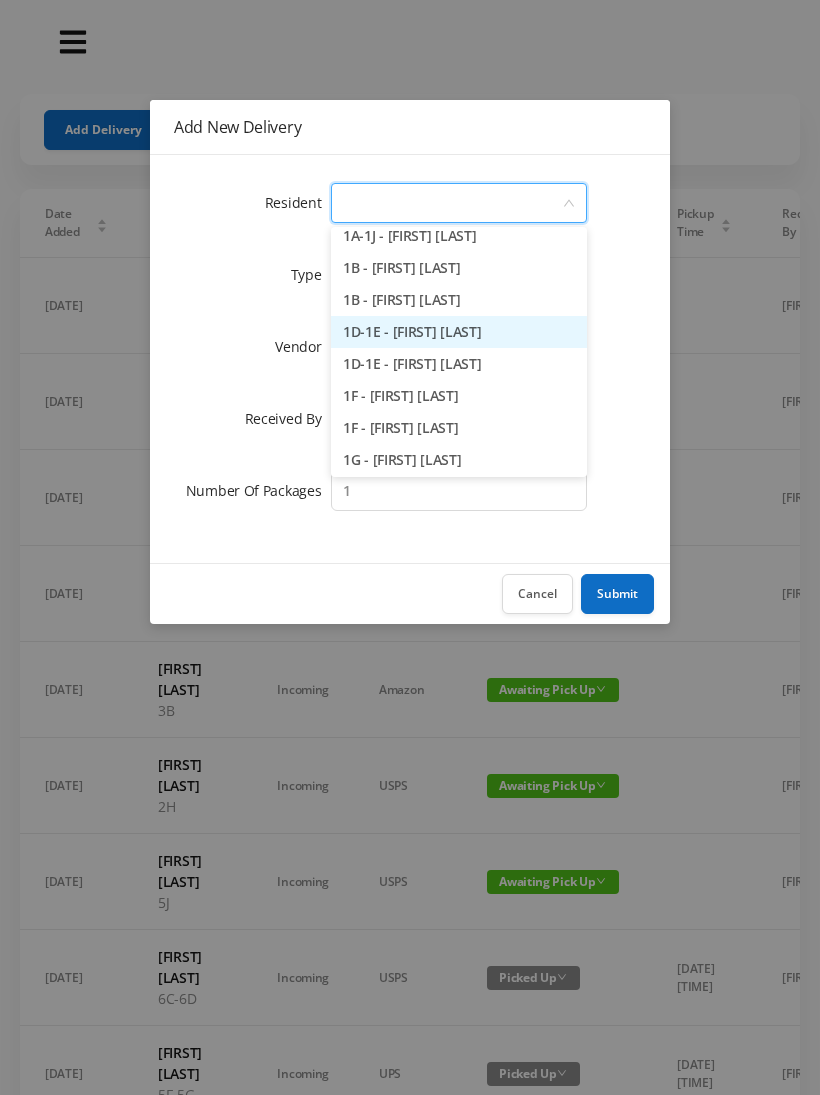 click on "1D-1E - [FIRST] [LAST]" at bounding box center [459, 332] 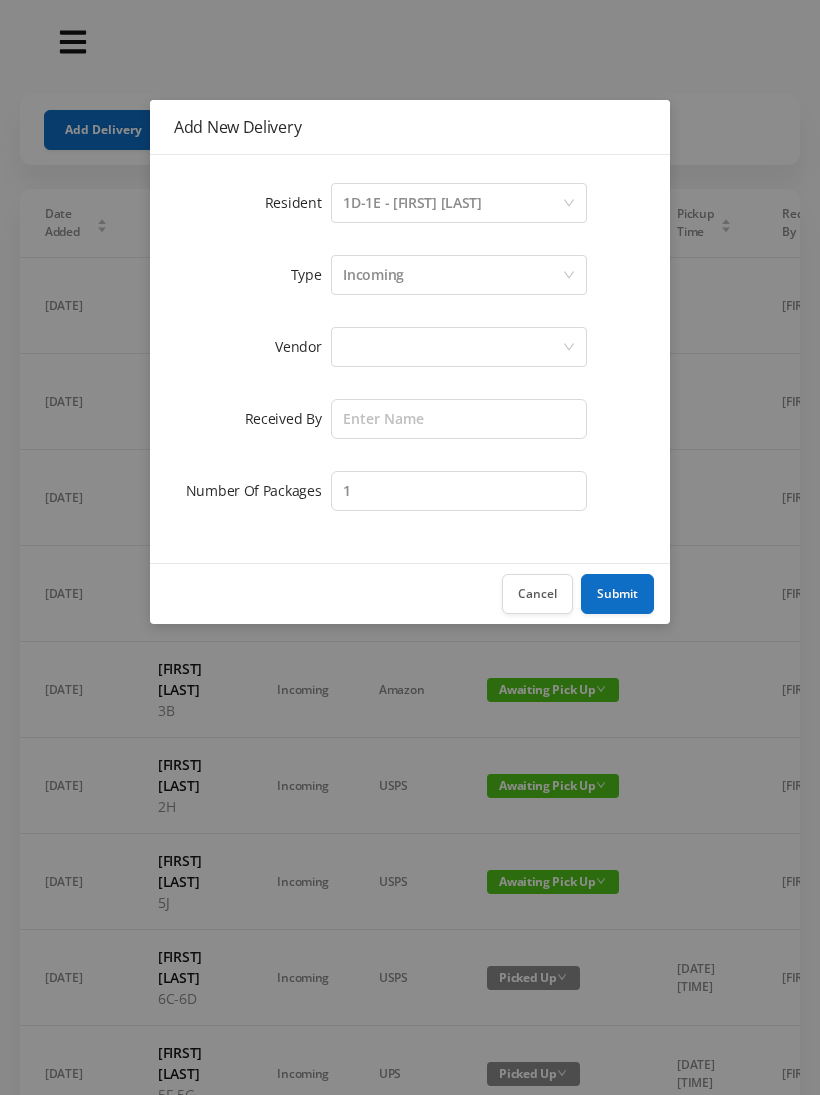 click at bounding box center (452, 347) 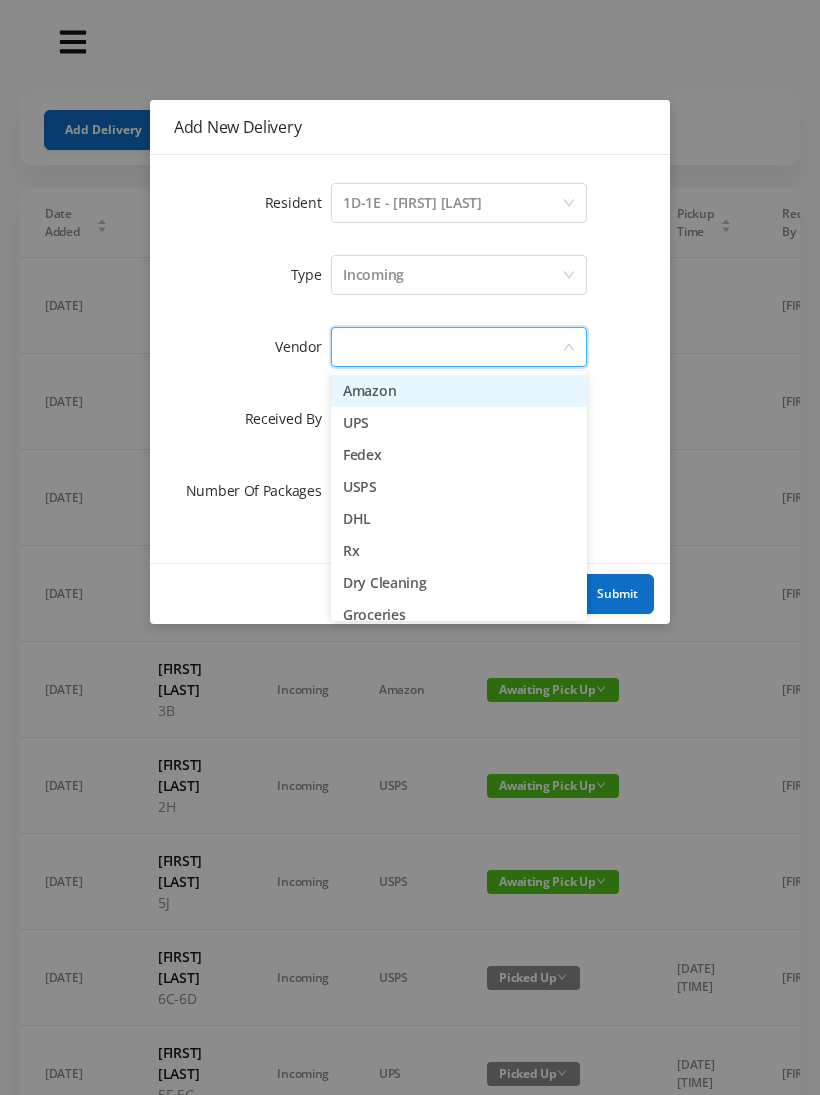 click on "UPS" at bounding box center (459, 423) 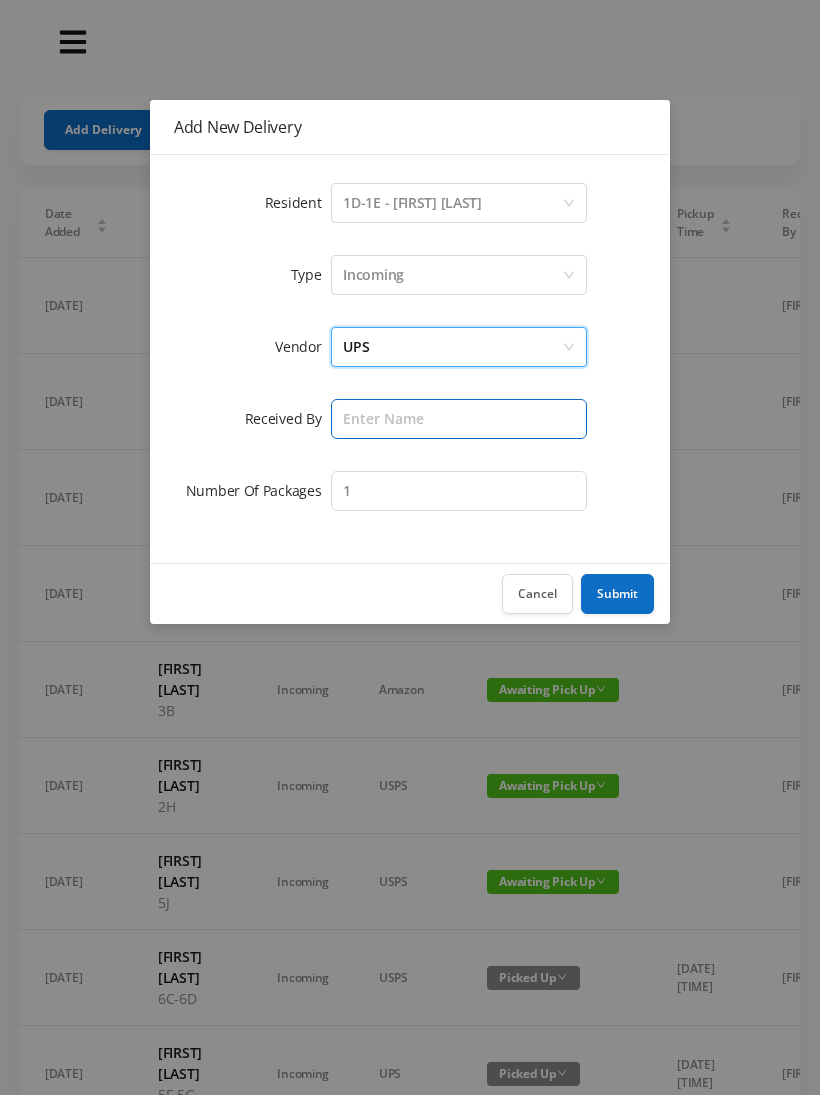 click at bounding box center (459, 419) 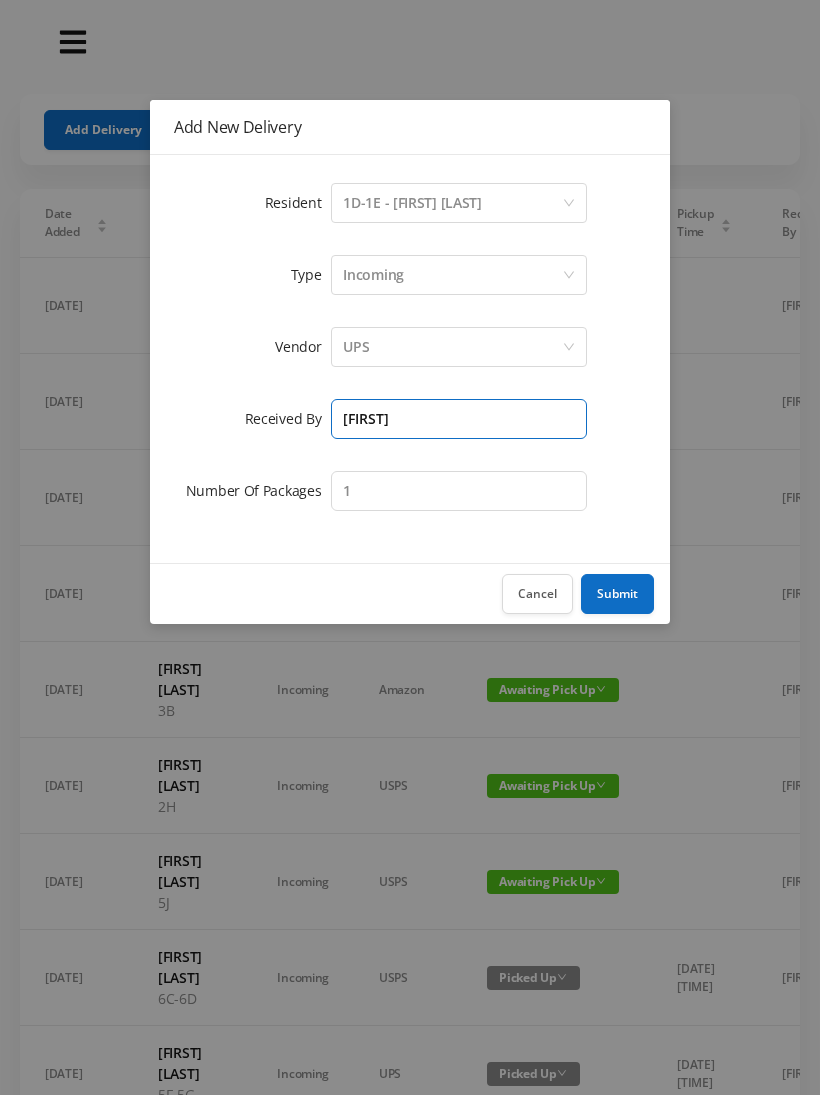 type on "[FIRST]" 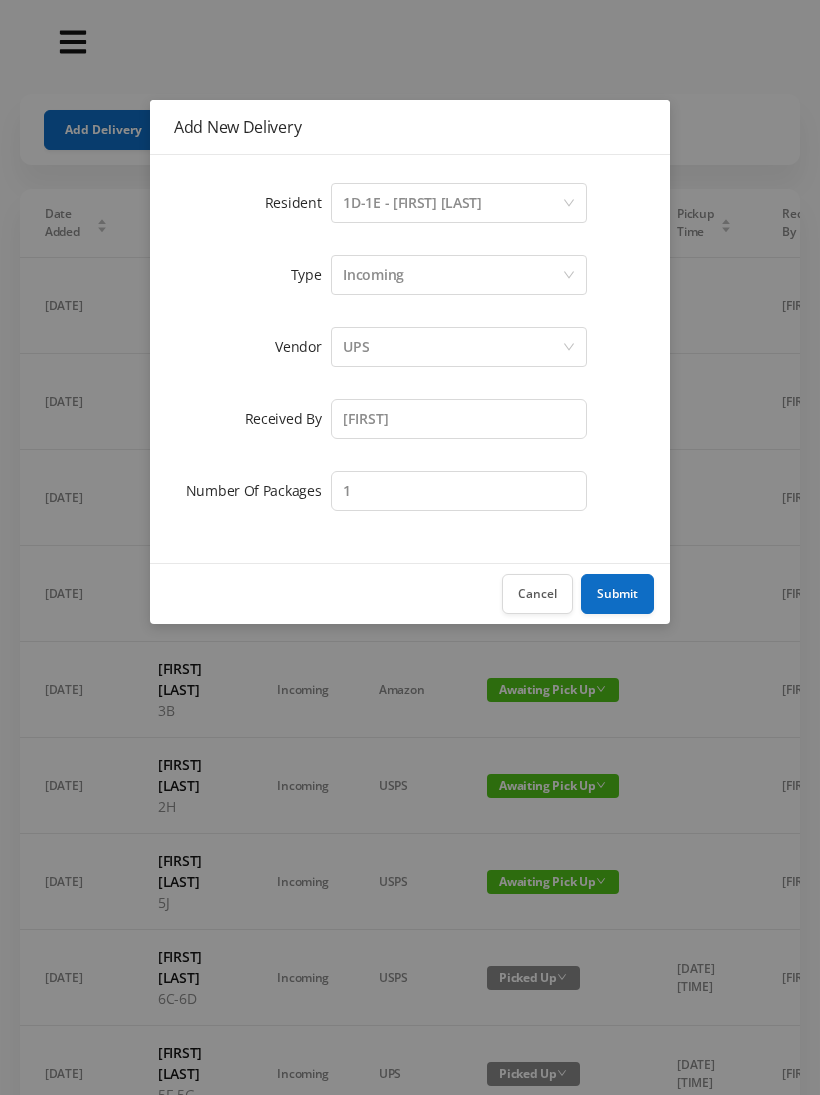 click on "Submit" at bounding box center (617, 594) 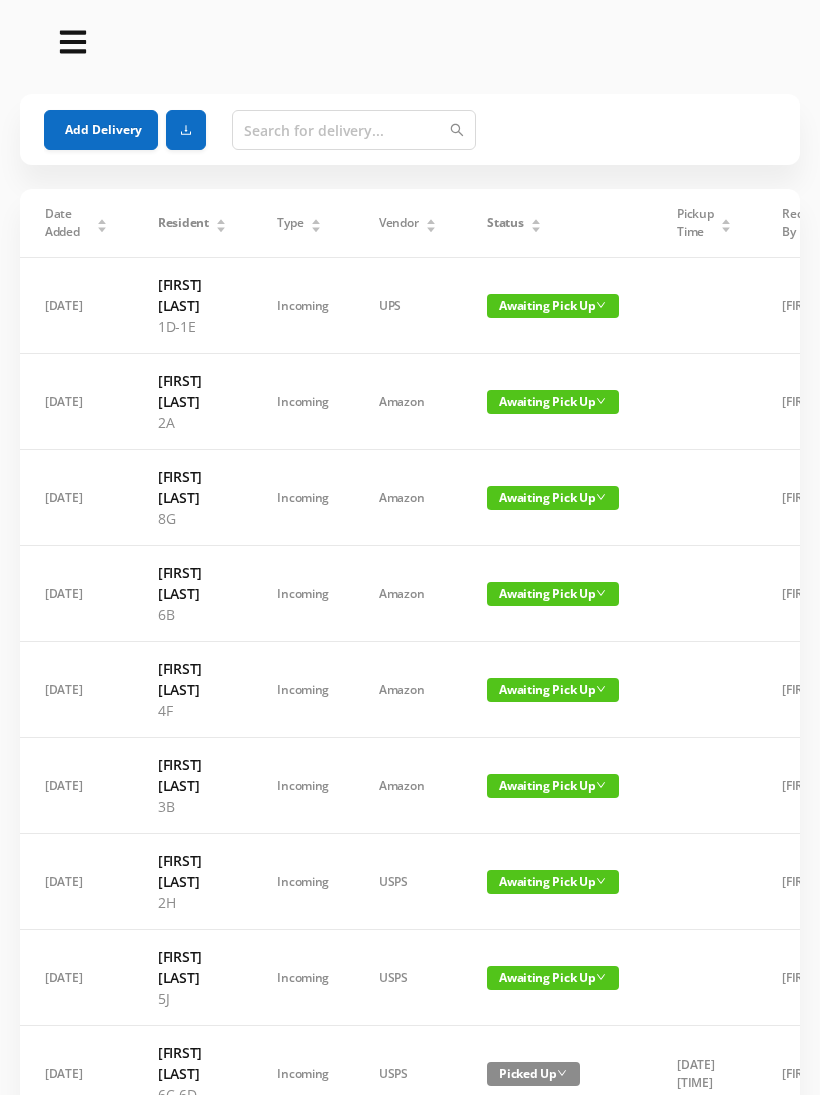 click on "Add Delivery" at bounding box center [101, 130] 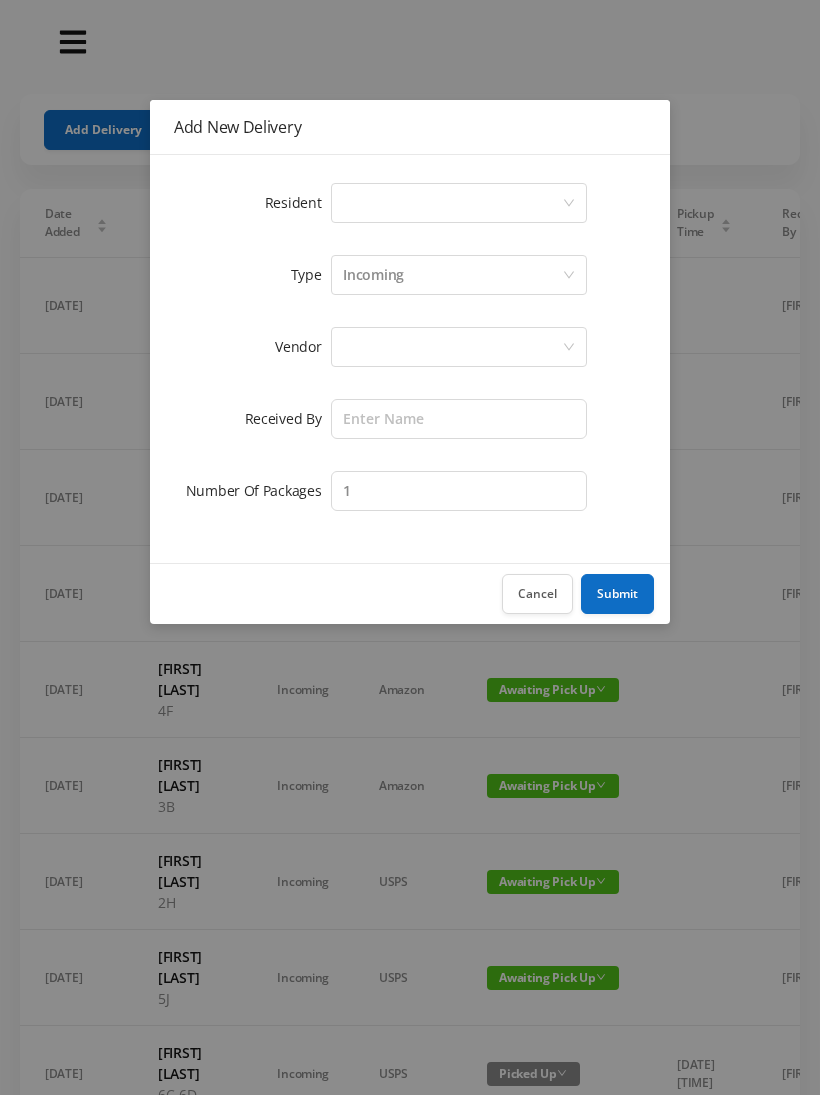 click on "Select a person" at bounding box center (459, 203) 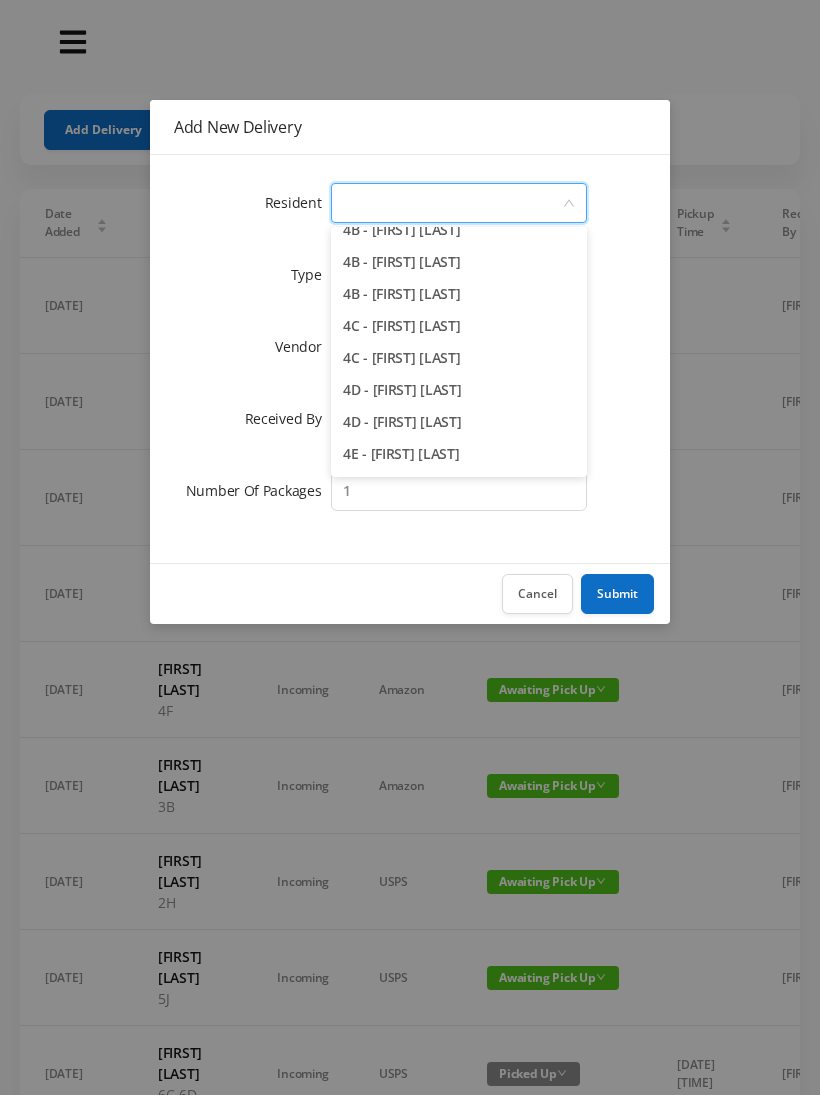 scroll, scrollTop: 1176, scrollLeft: 0, axis: vertical 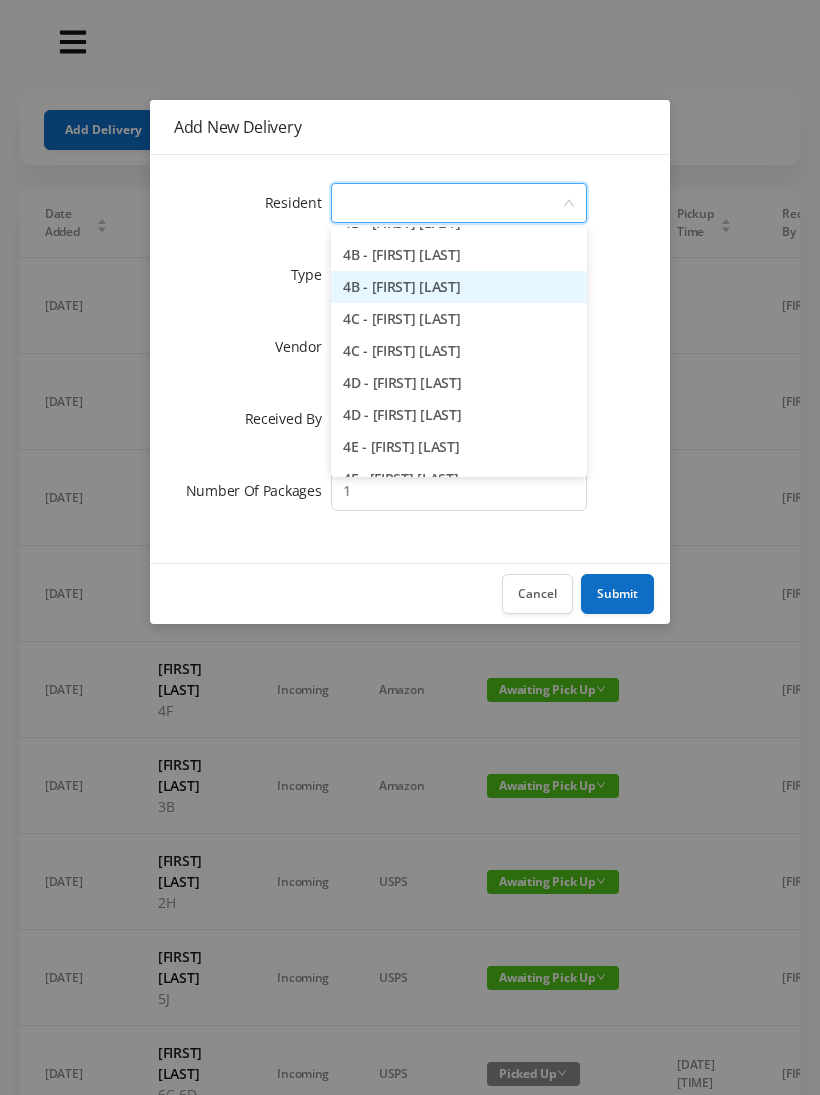click on "4B - [FIRST] [LAST]" at bounding box center [459, 287] 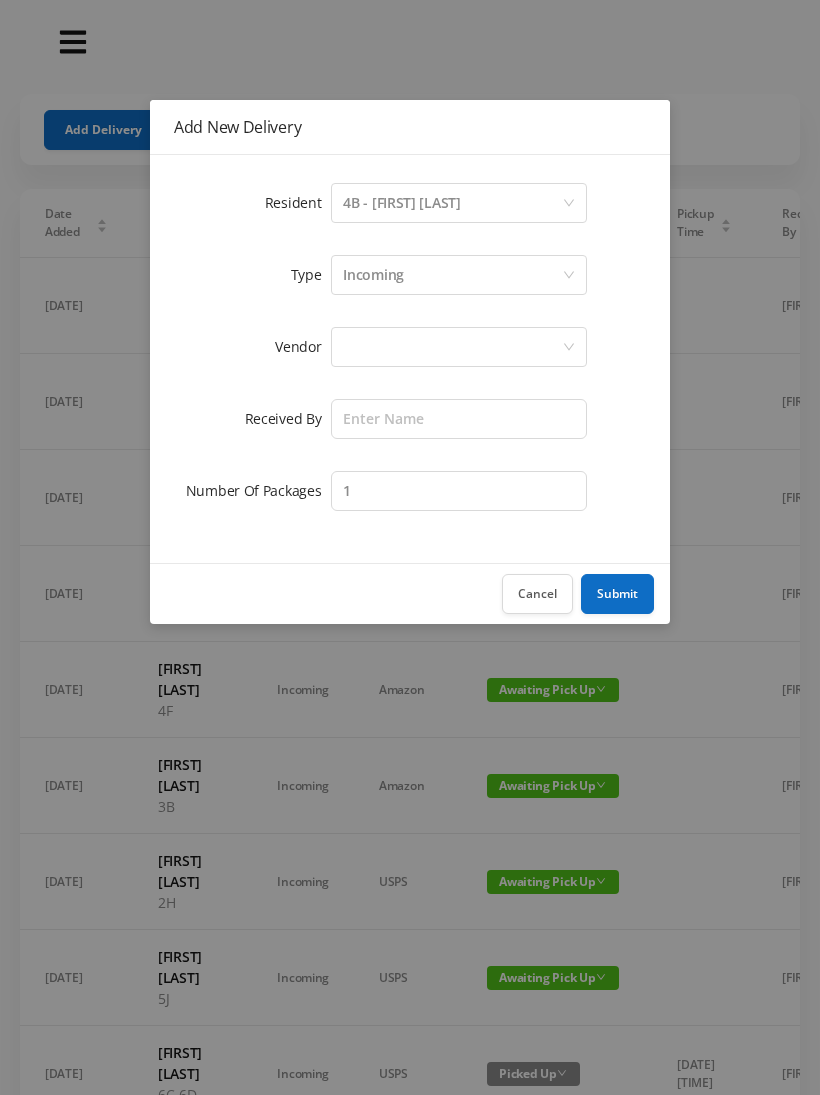 click at bounding box center [452, 347] 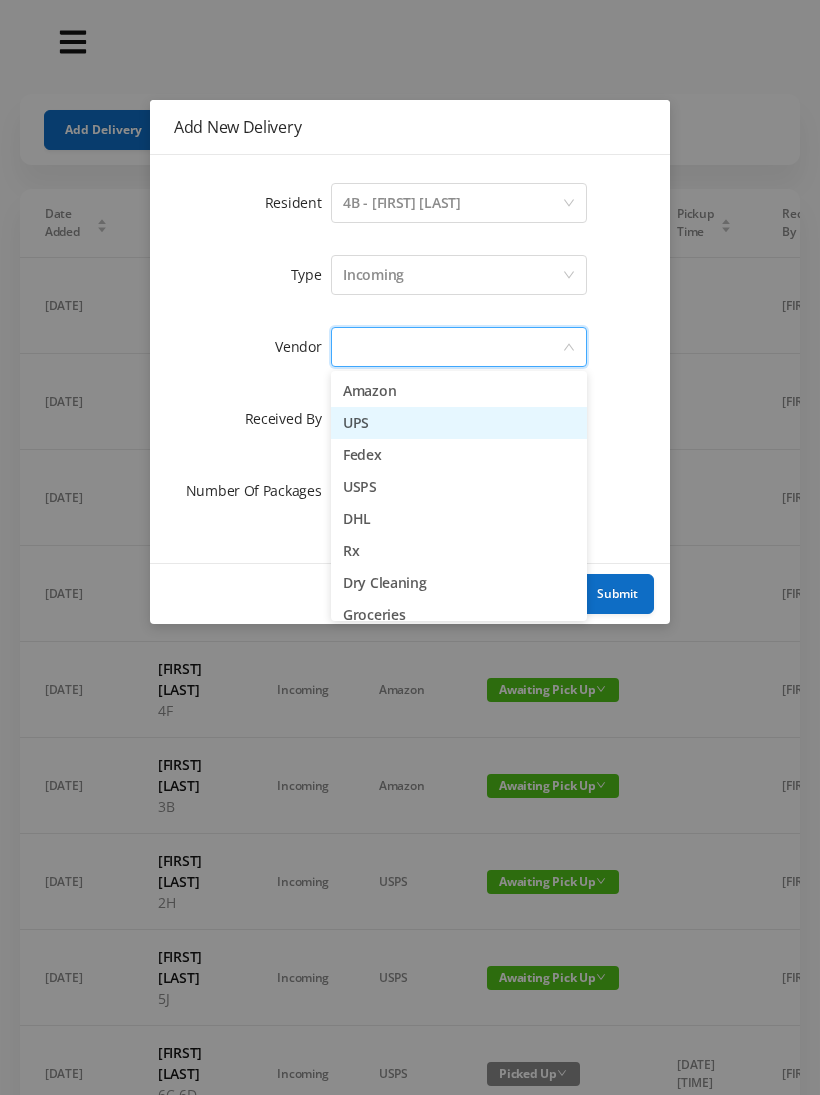 click on "UPS" at bounding box center (459, 423) 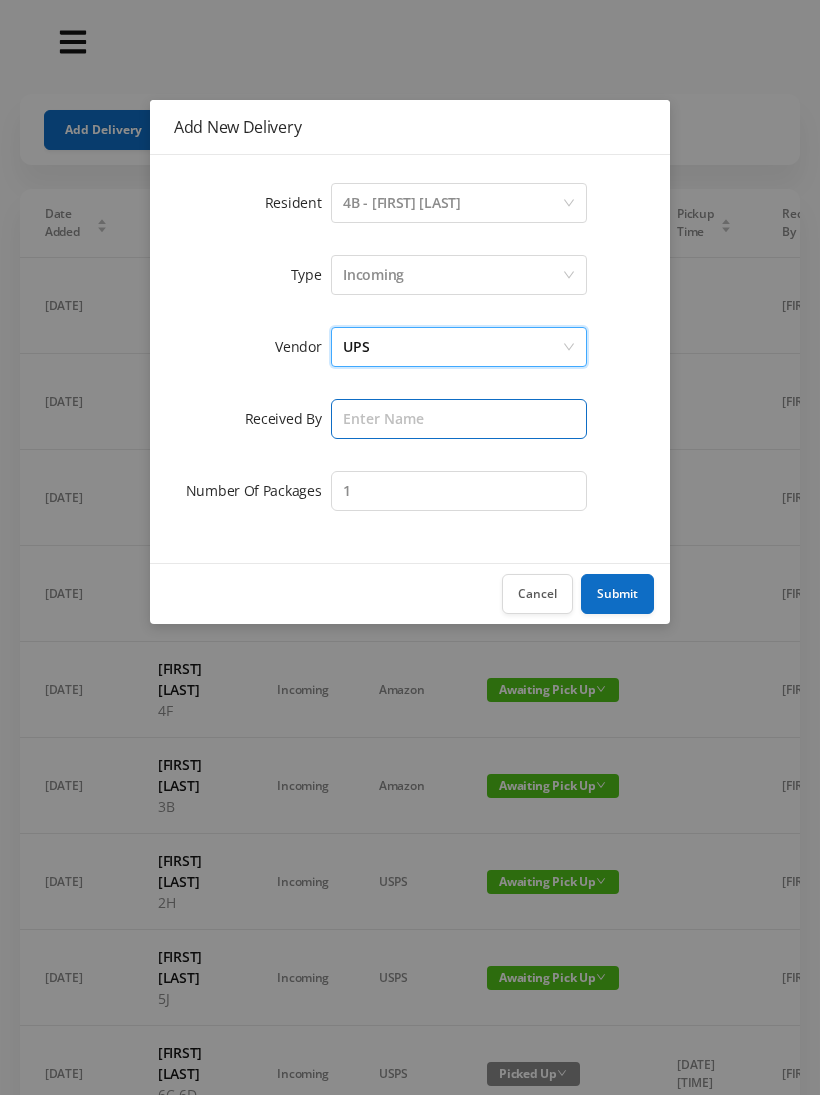 click at bounding box center [459, 419] 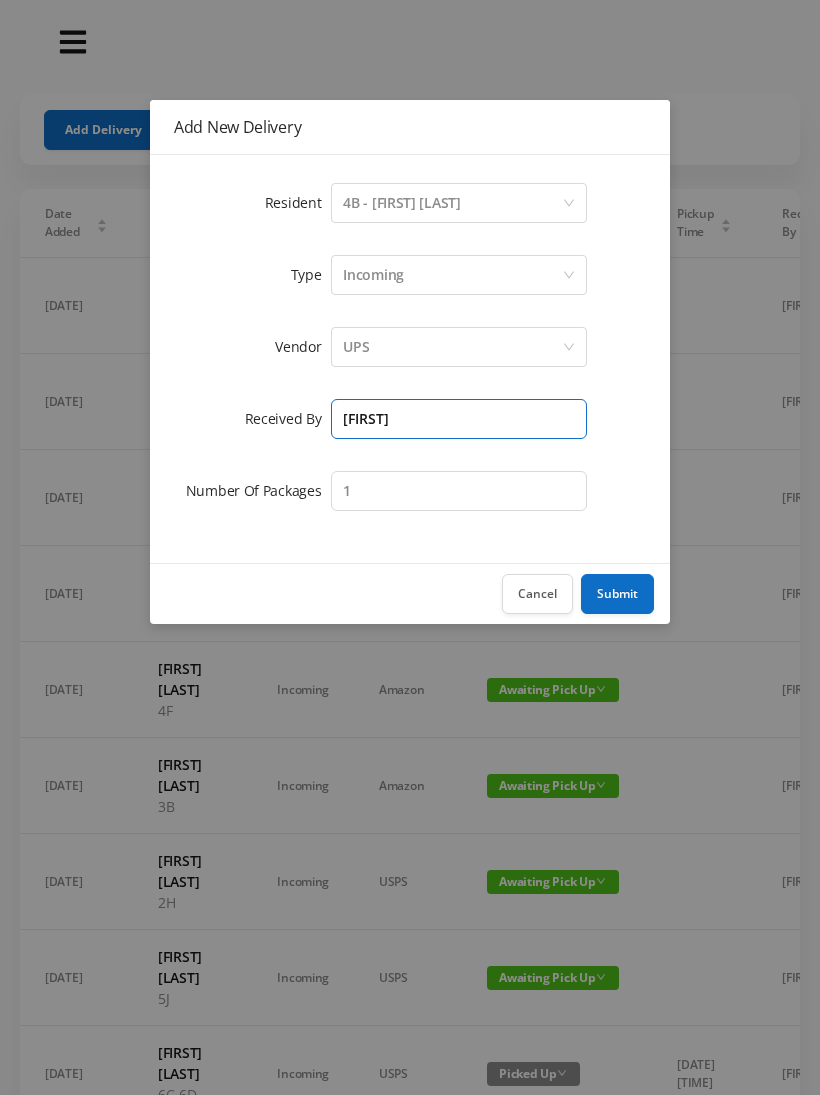 type on "[FIRST]" 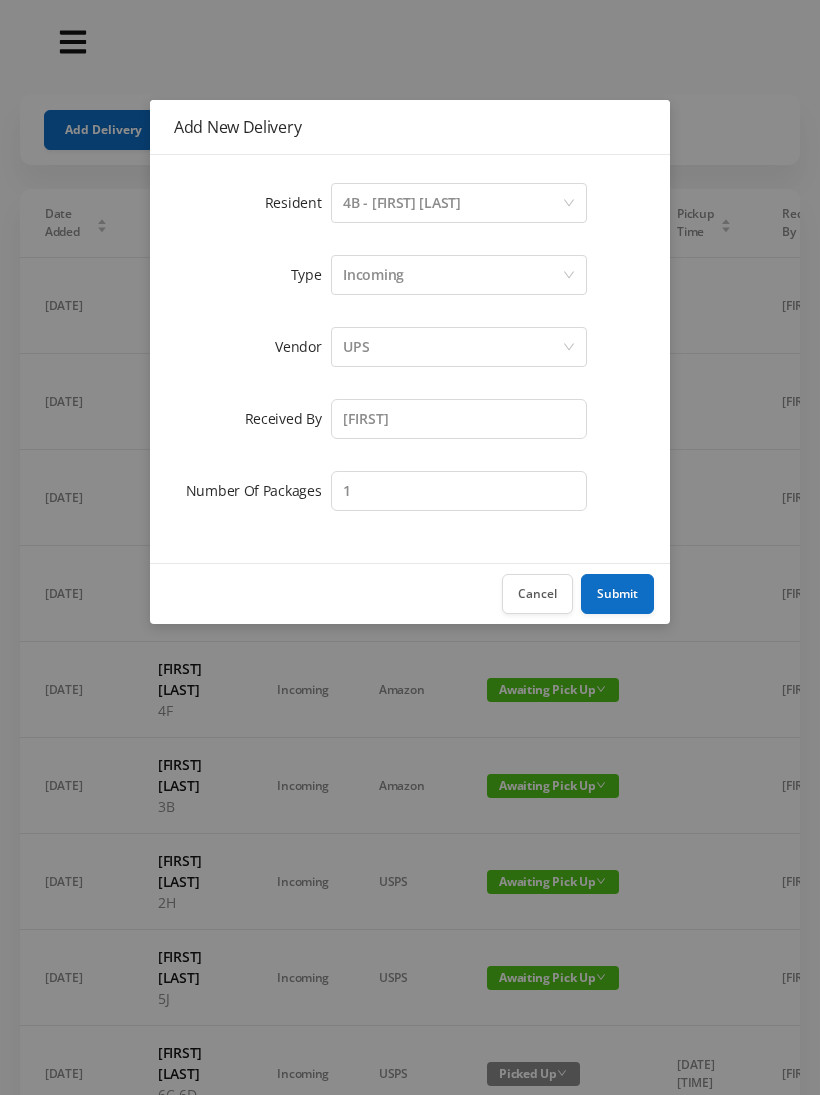 click on "Submit" at bounding box center [617, 594] 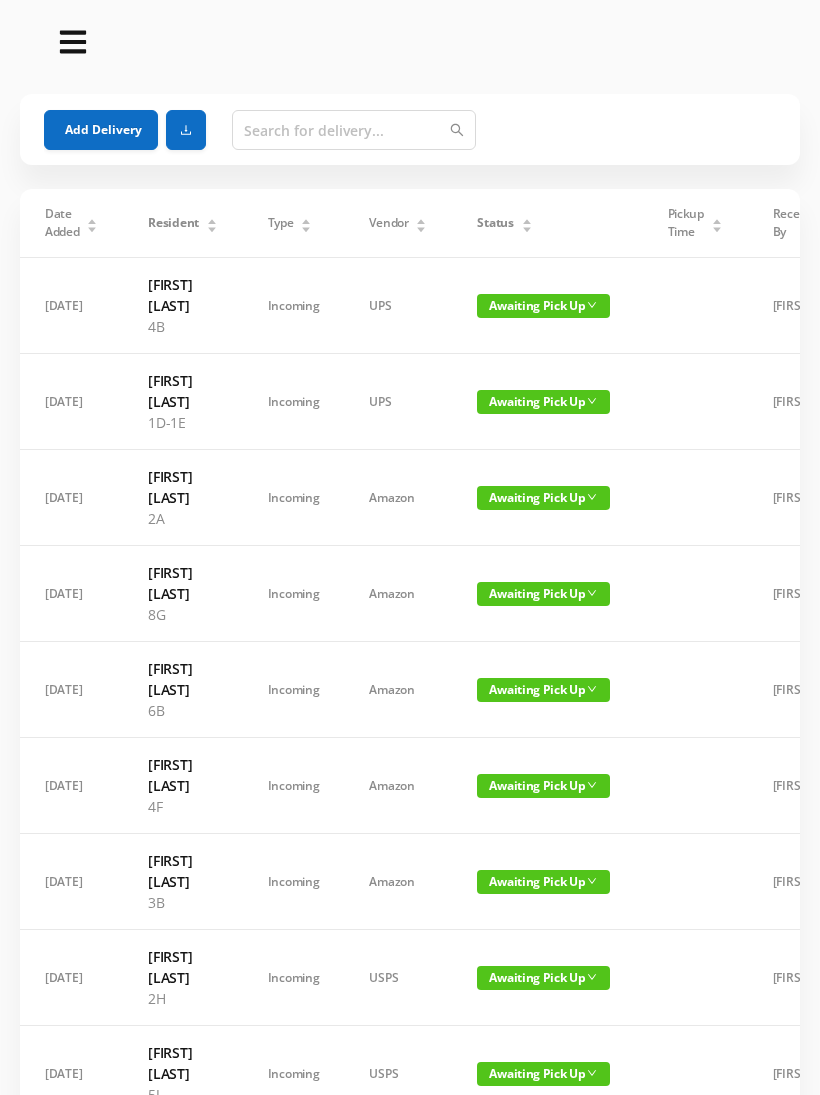click on "Add Delivery" at bounding box center [101, 130] 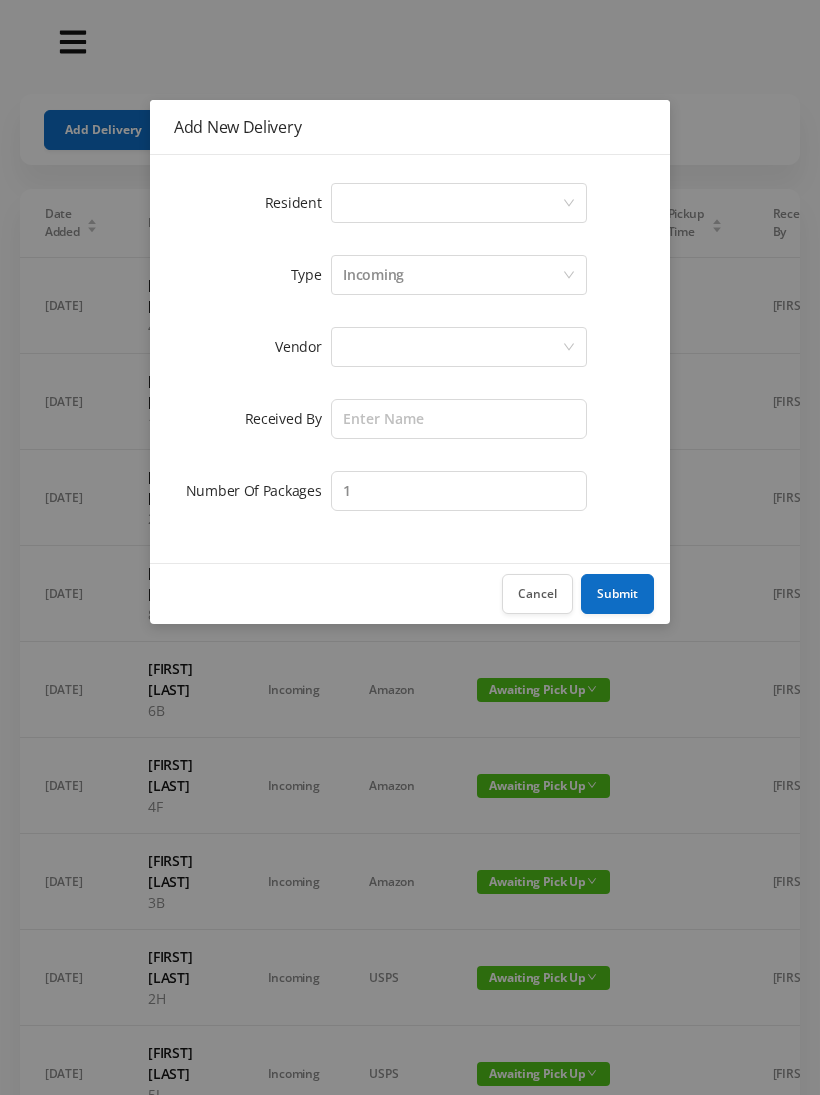 click 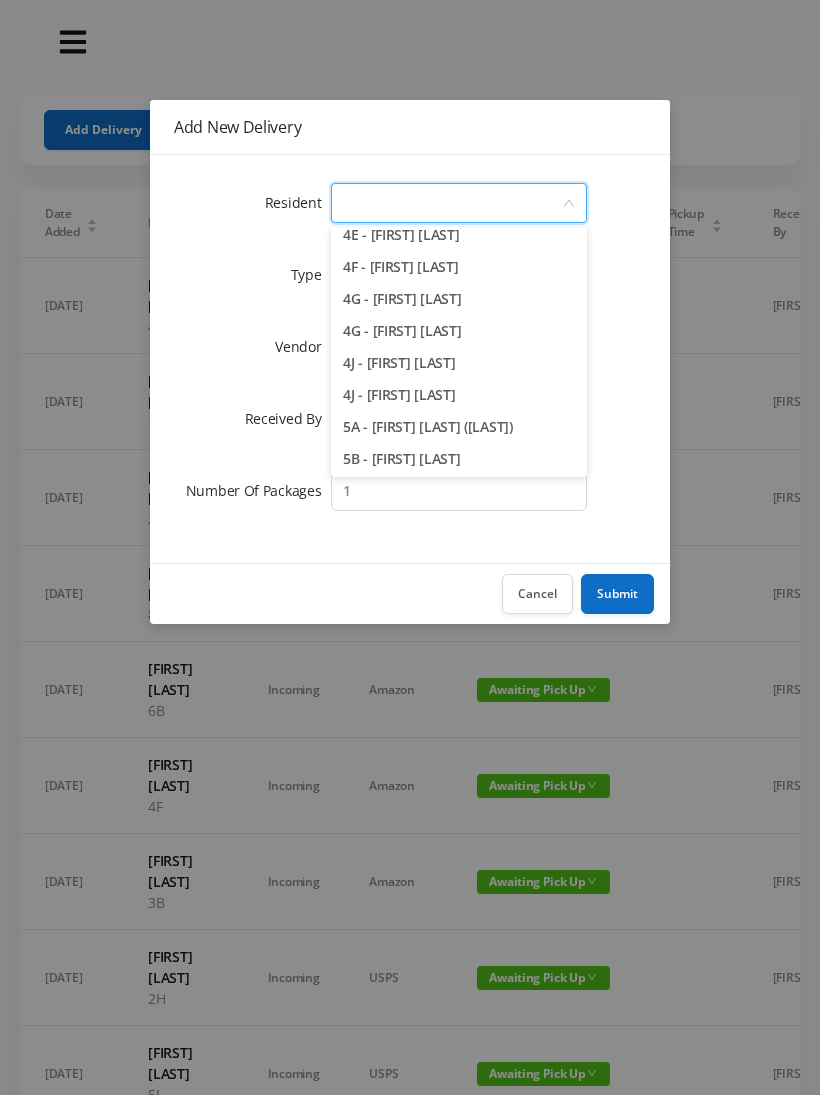 scroll, scrollTop: 1382, scrollLeft: 0, axis: vertical 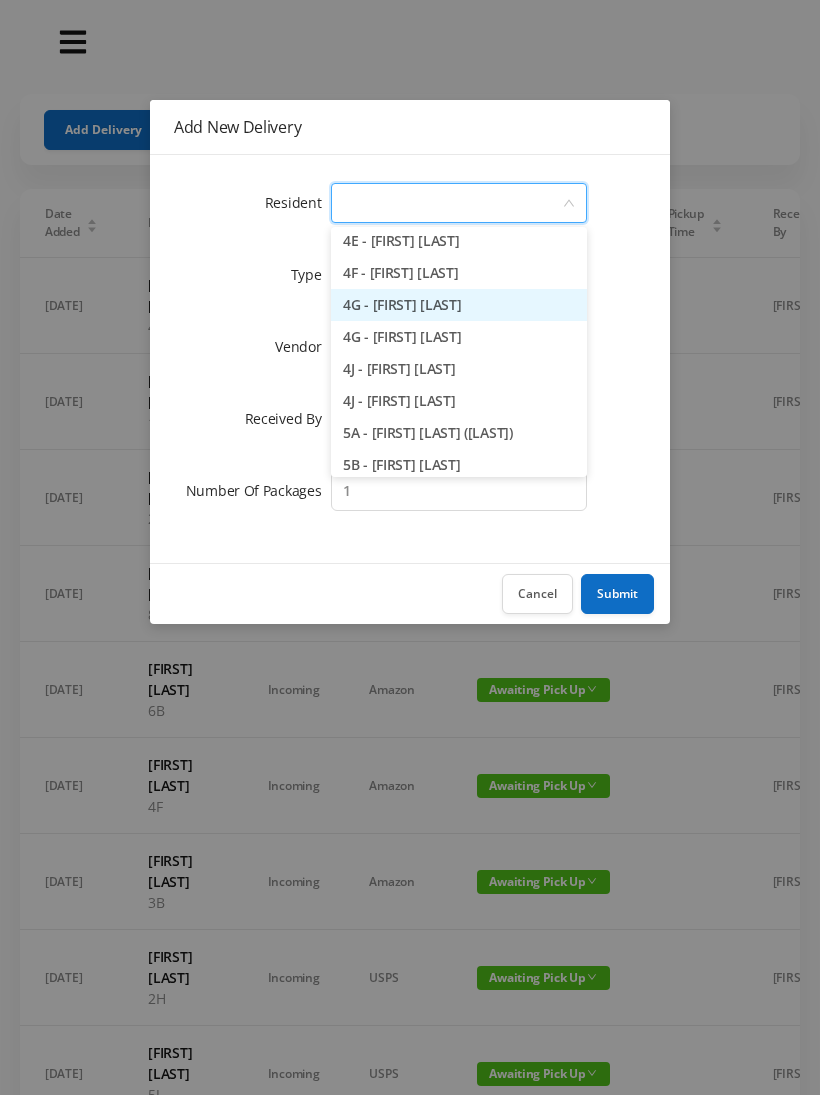 click on "4G - [FIRST] [LAST]" at bounding box center (459, 305) 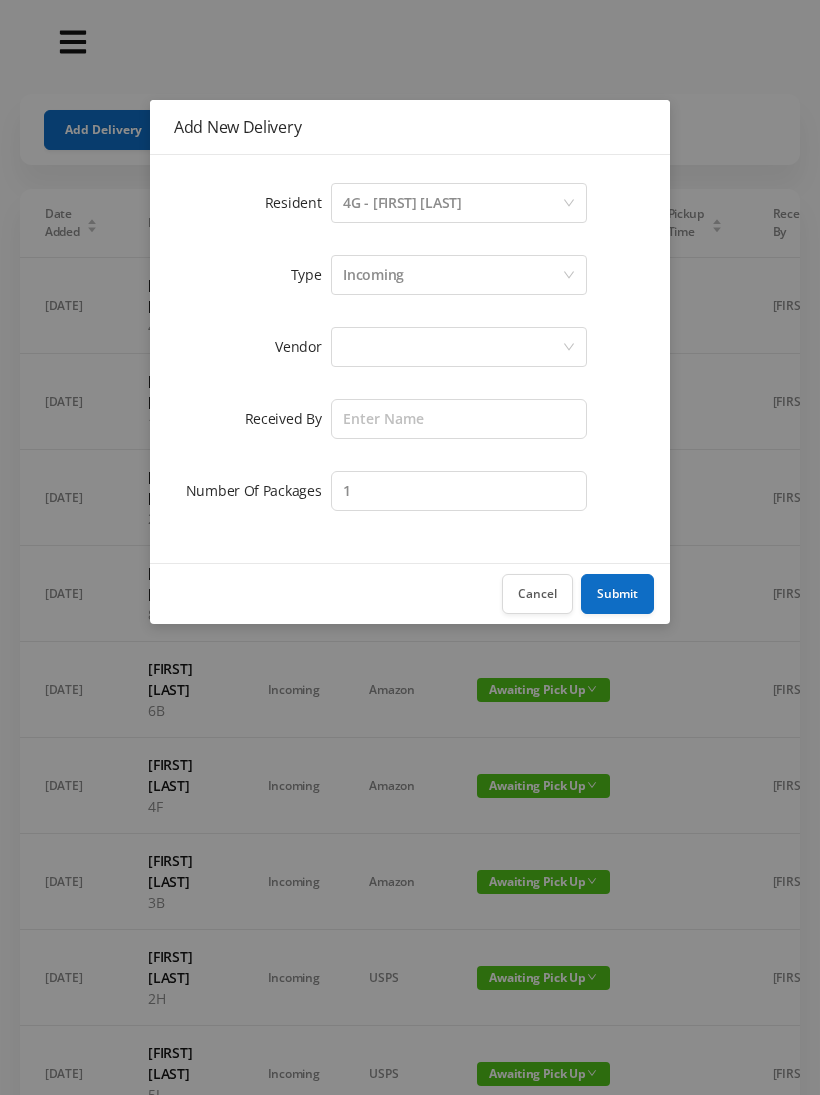 click at bounding box center (452, 347) 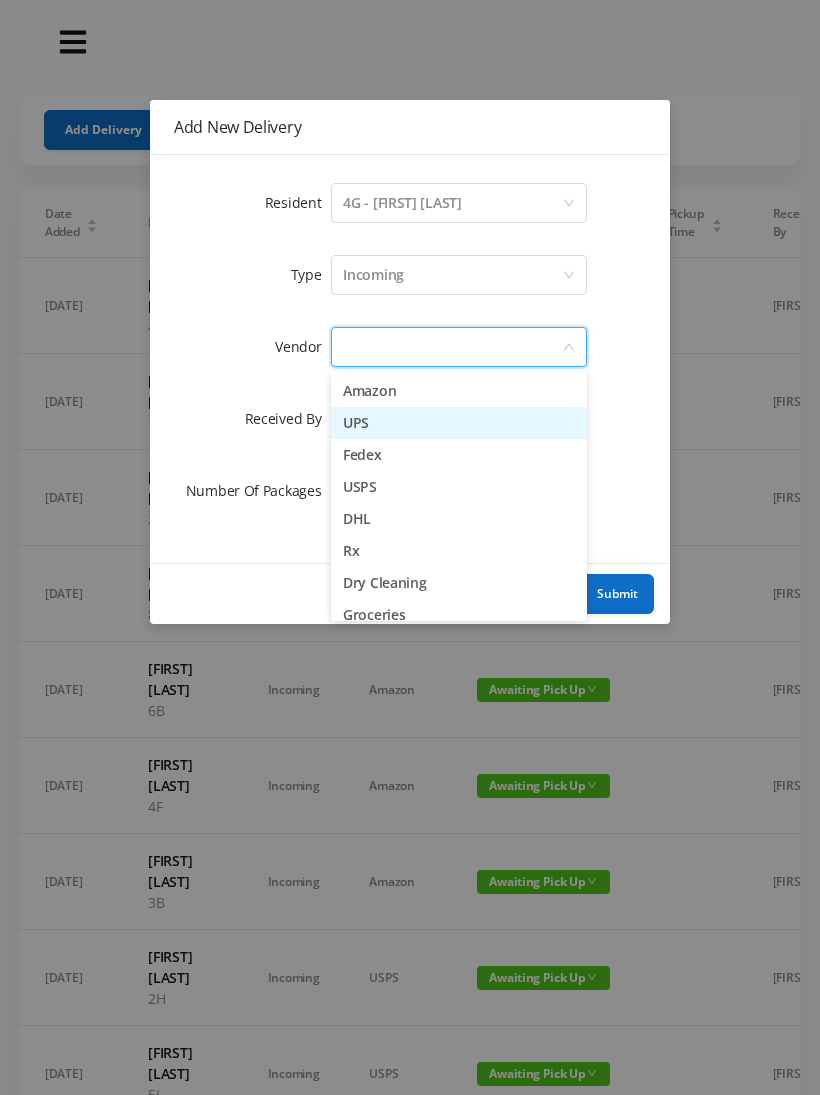 click on "UPS" at bounding box center (459, 423) 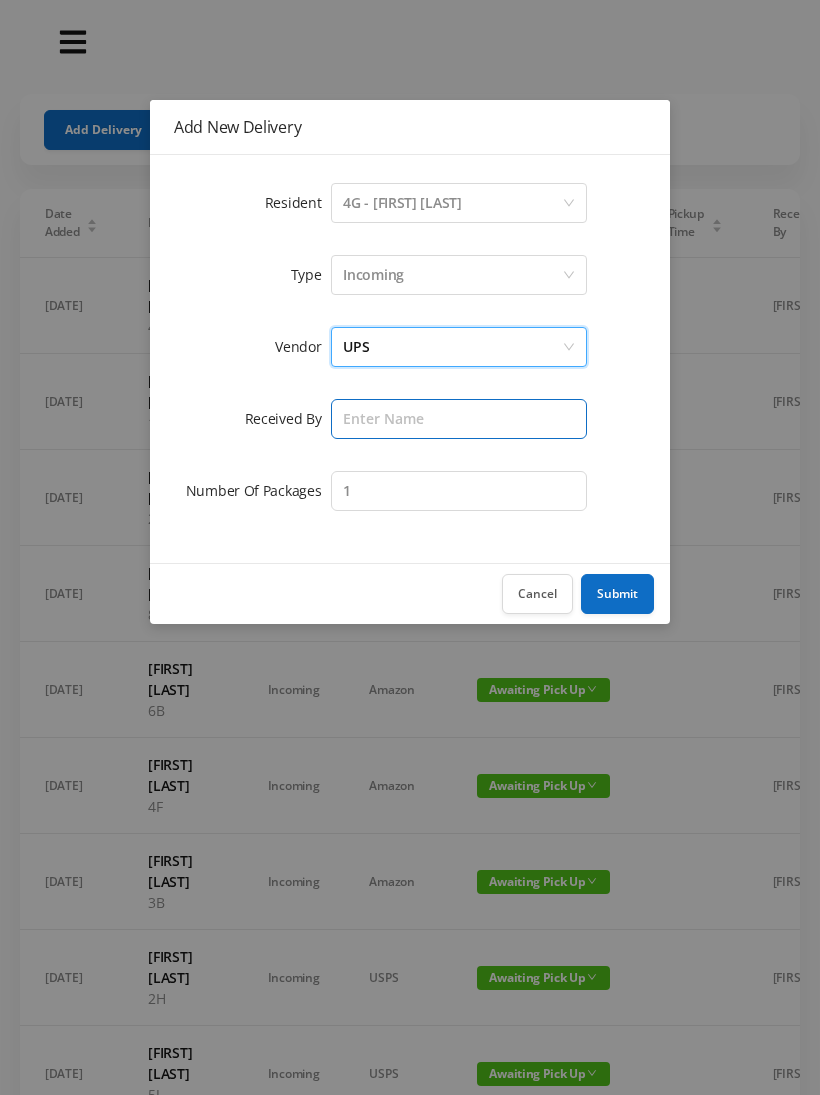 click at bounding box center (459, 419) 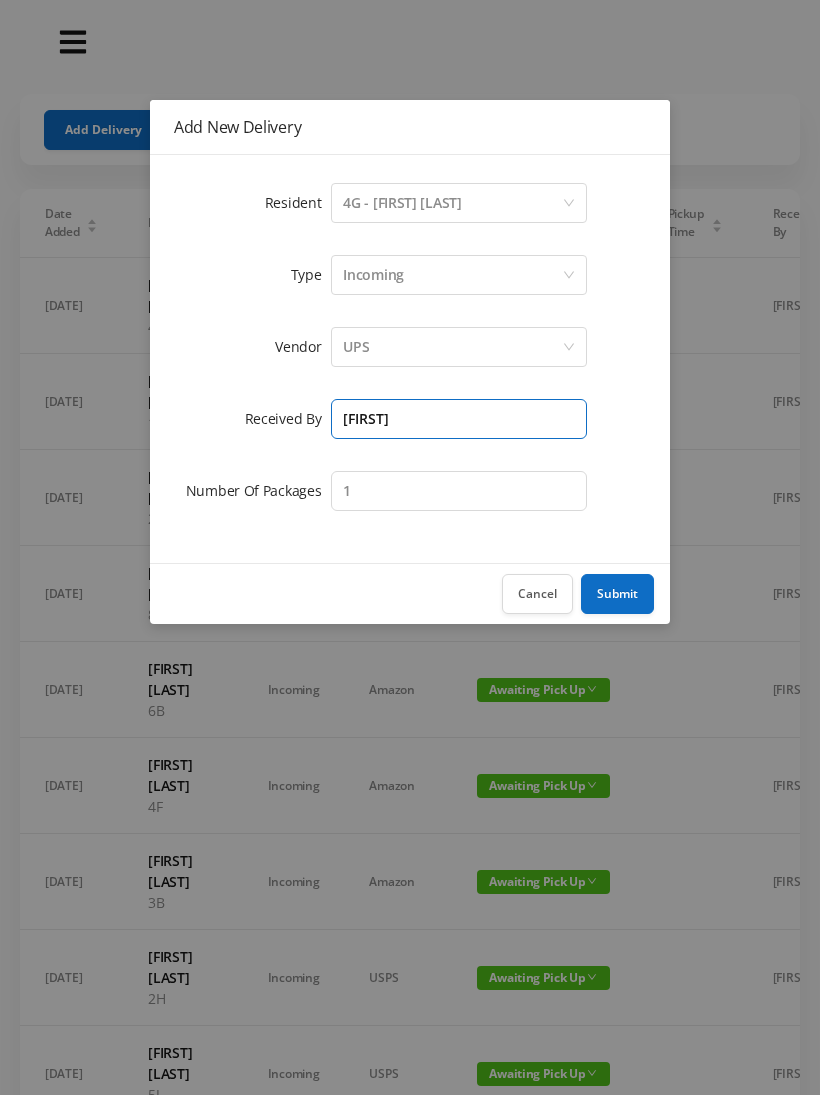 type on "[FIRST]" 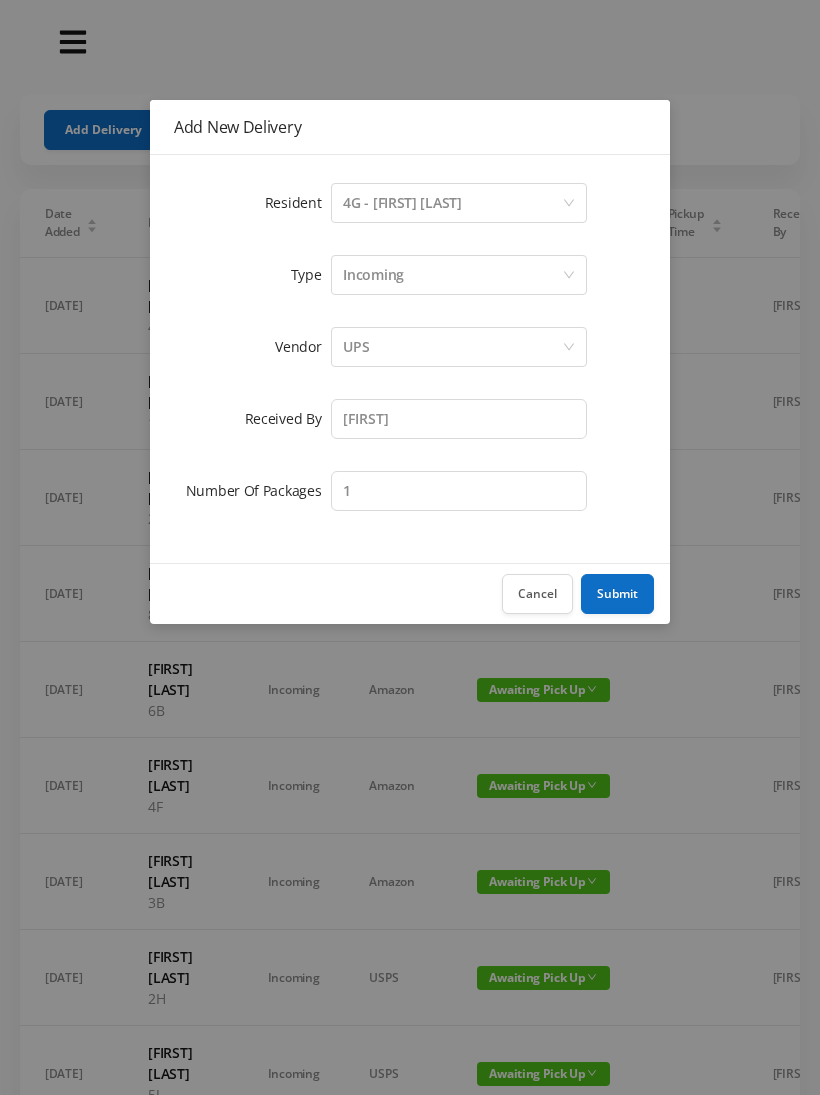 click on "Submit" at bounding box center (617, 594) 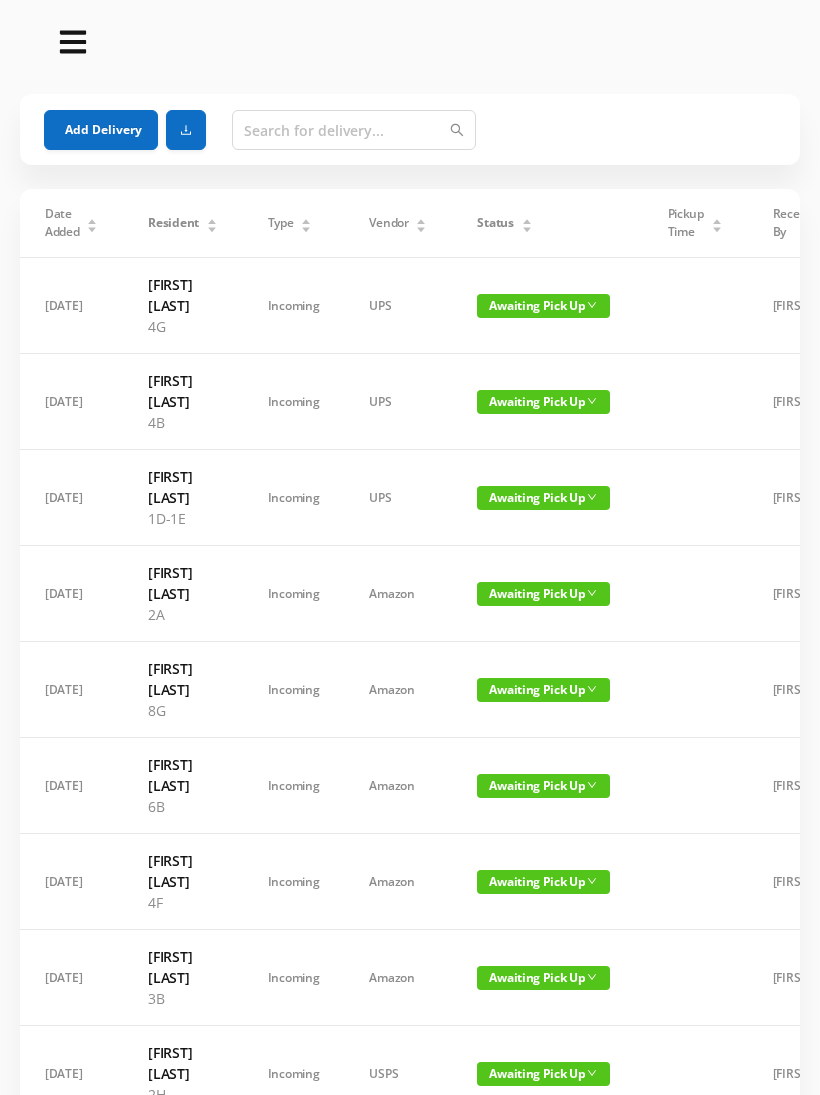 click on "Add Delivery" at bounding box center [101, 130] 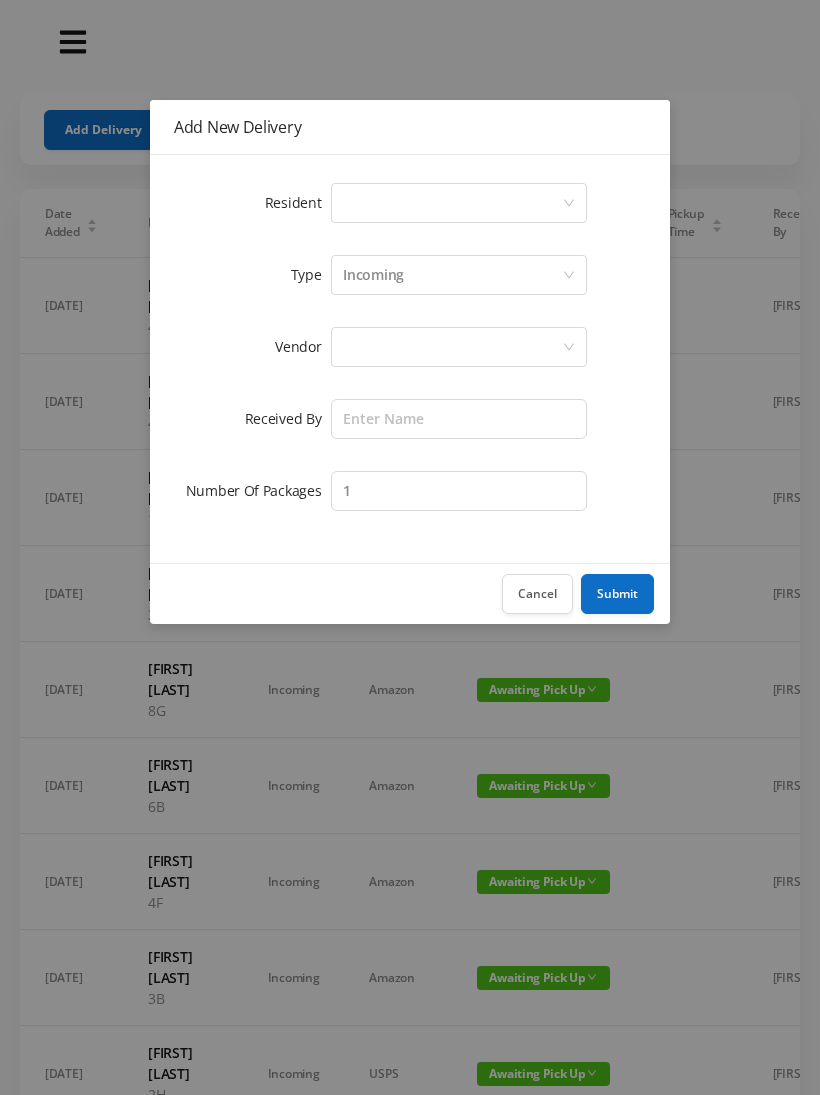 click on "Select a person" at bounding box center (452, 203) 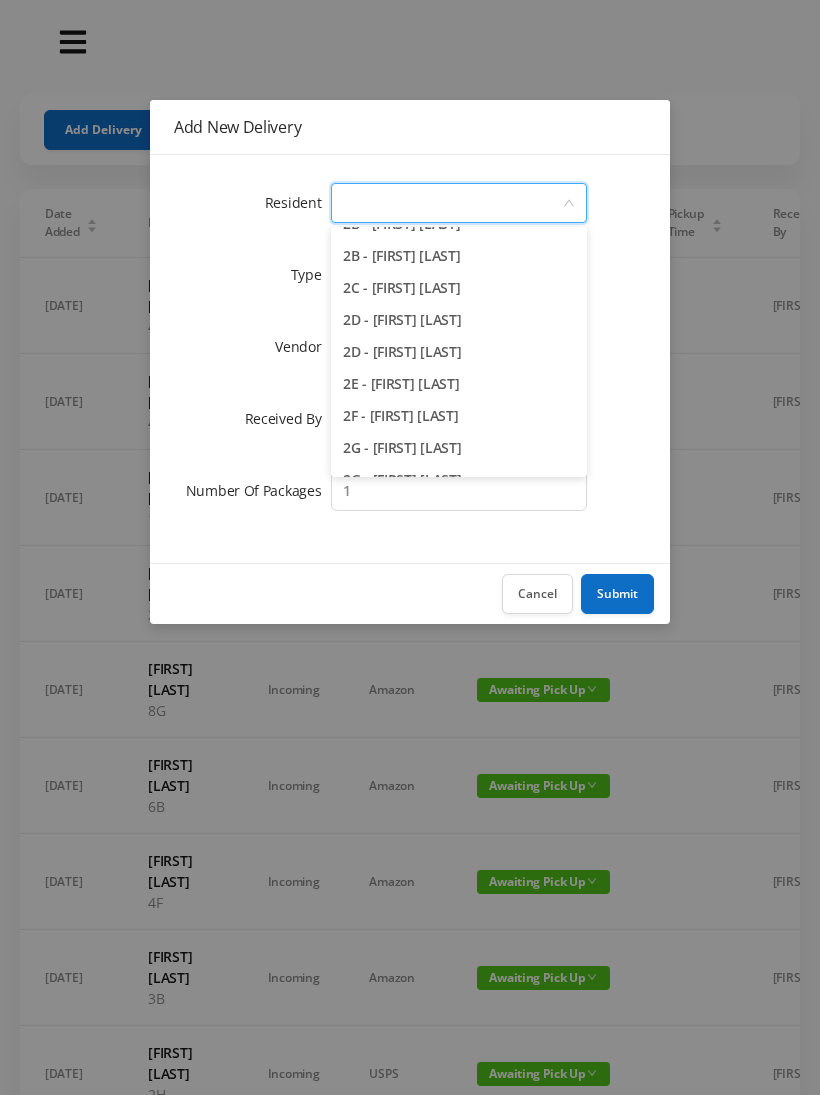 scroll, scrollTop: 441, scrollLeft: 0, axis: vertical 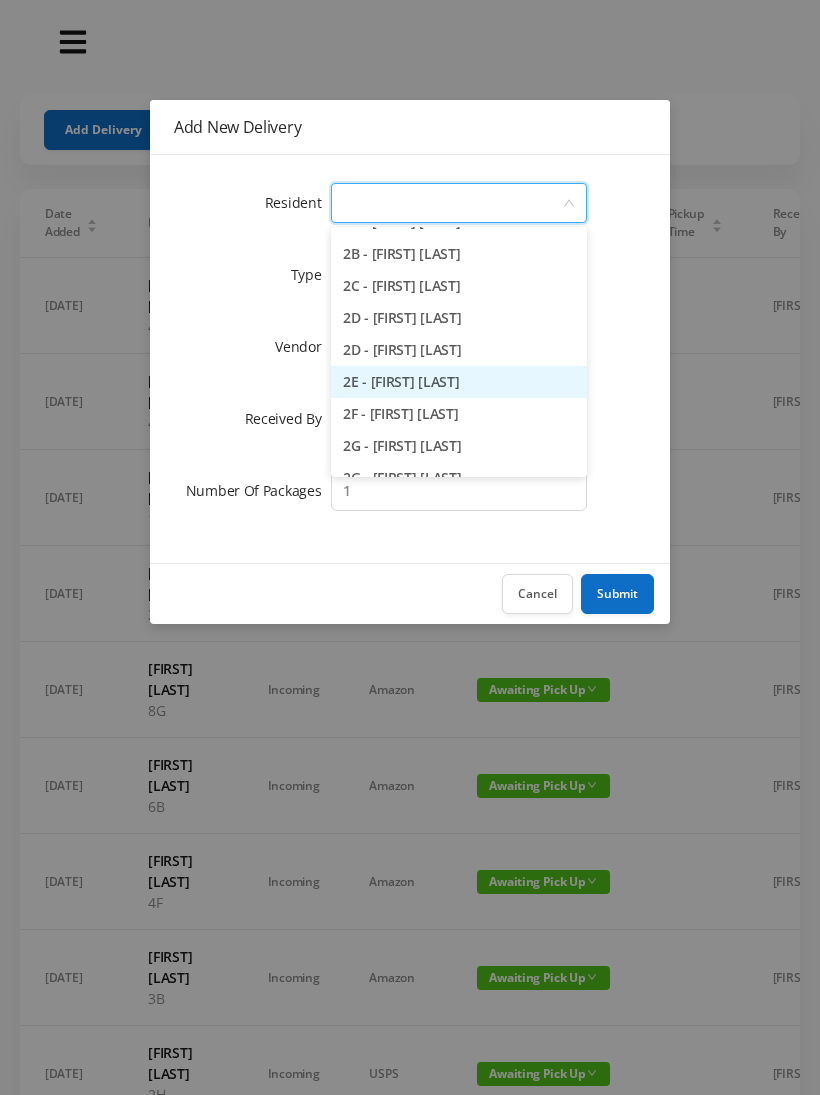 click on "2E - [FIRST] [LAST]" at bounding box center (459, 382) 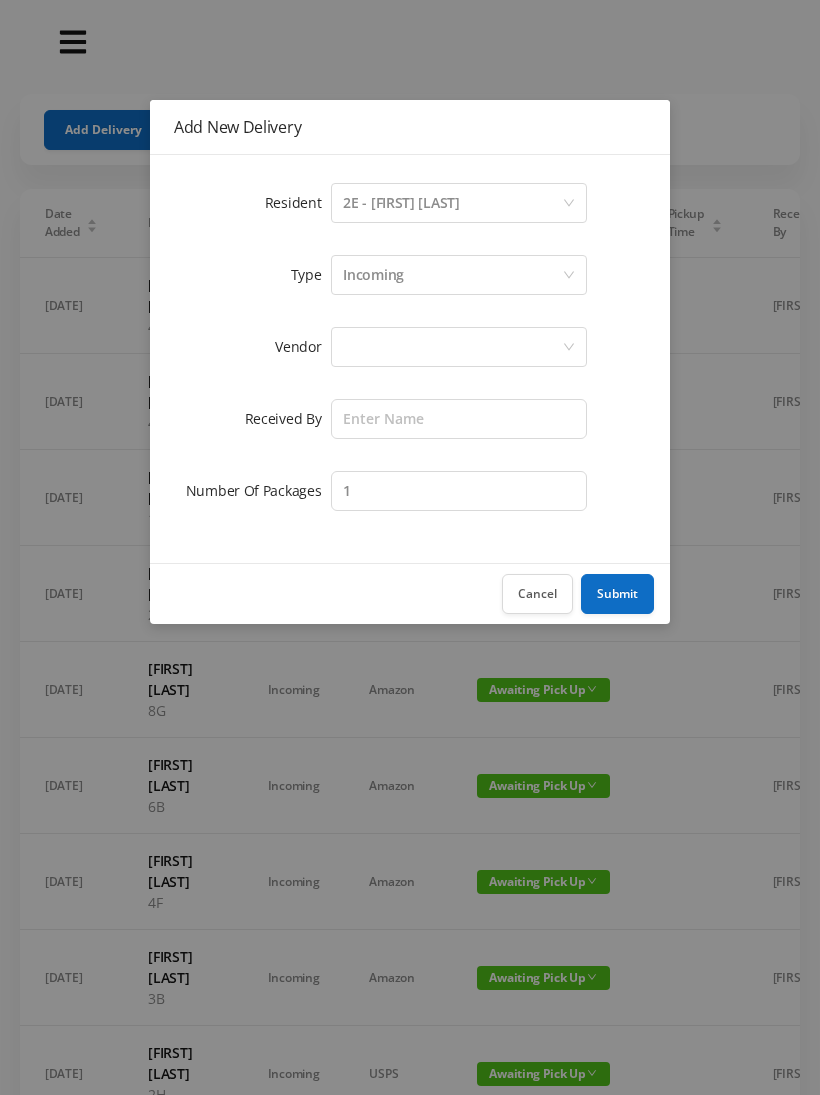 click at bounding box center [452, 347] 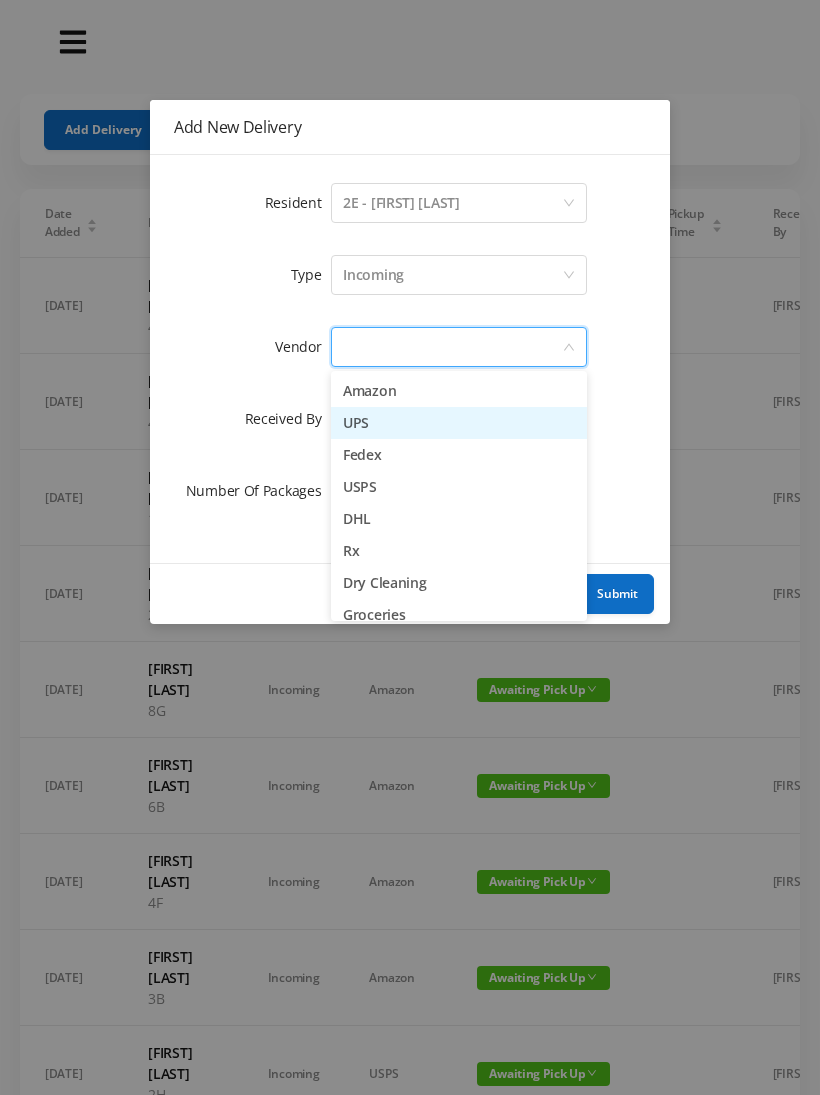 click on "UPS" at bounding box center (459, 423) 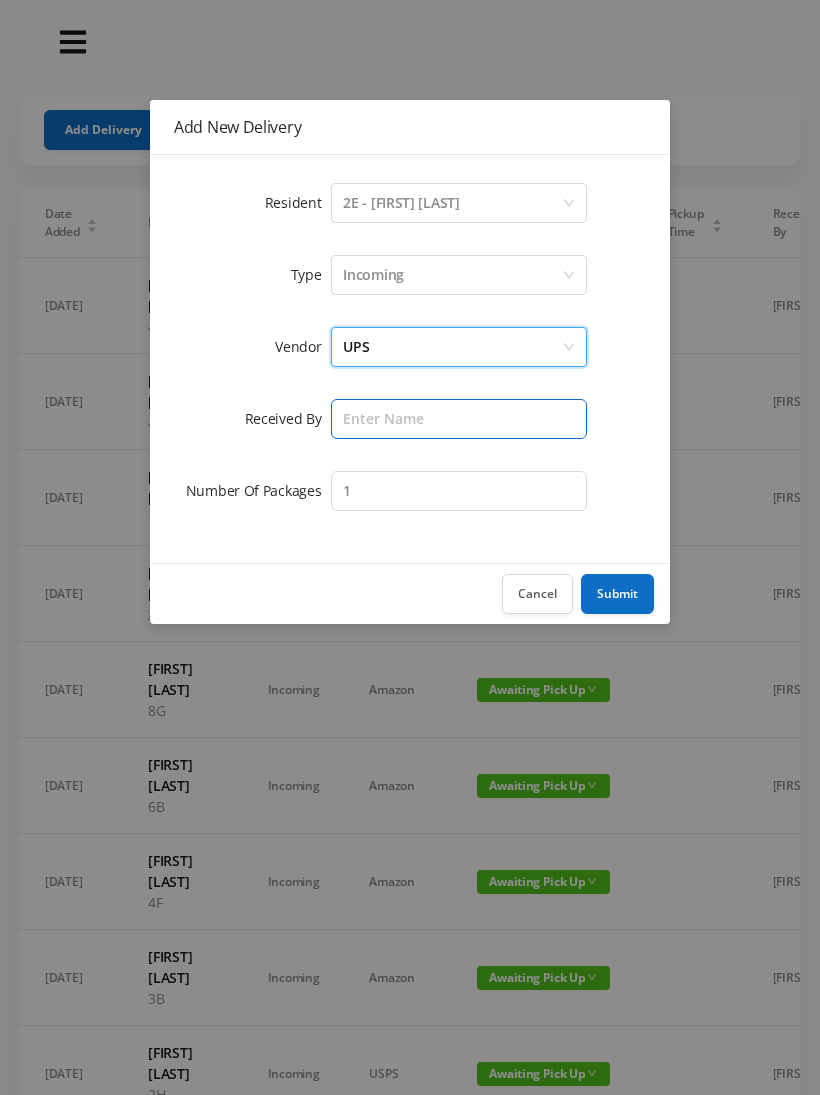 click at bounding box center (459, 419) 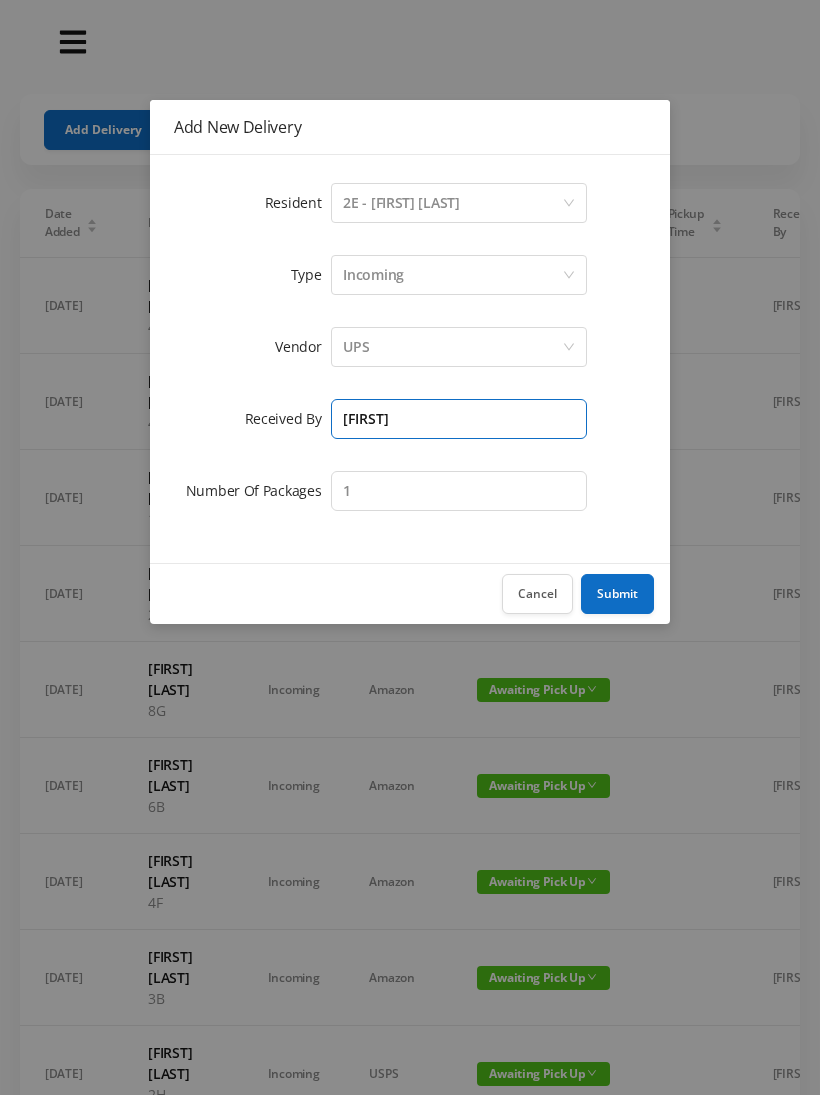 type on "[FIRST]" 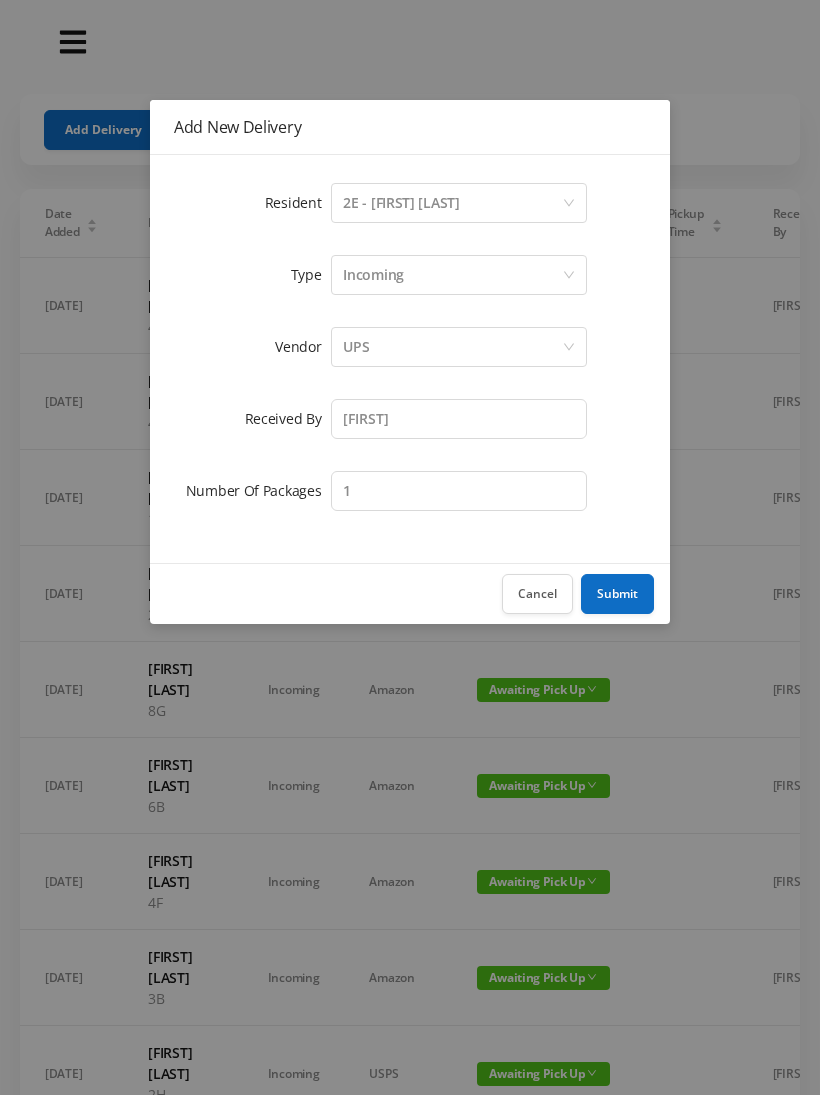 click on "Submit" at bounding box center (617, 594) 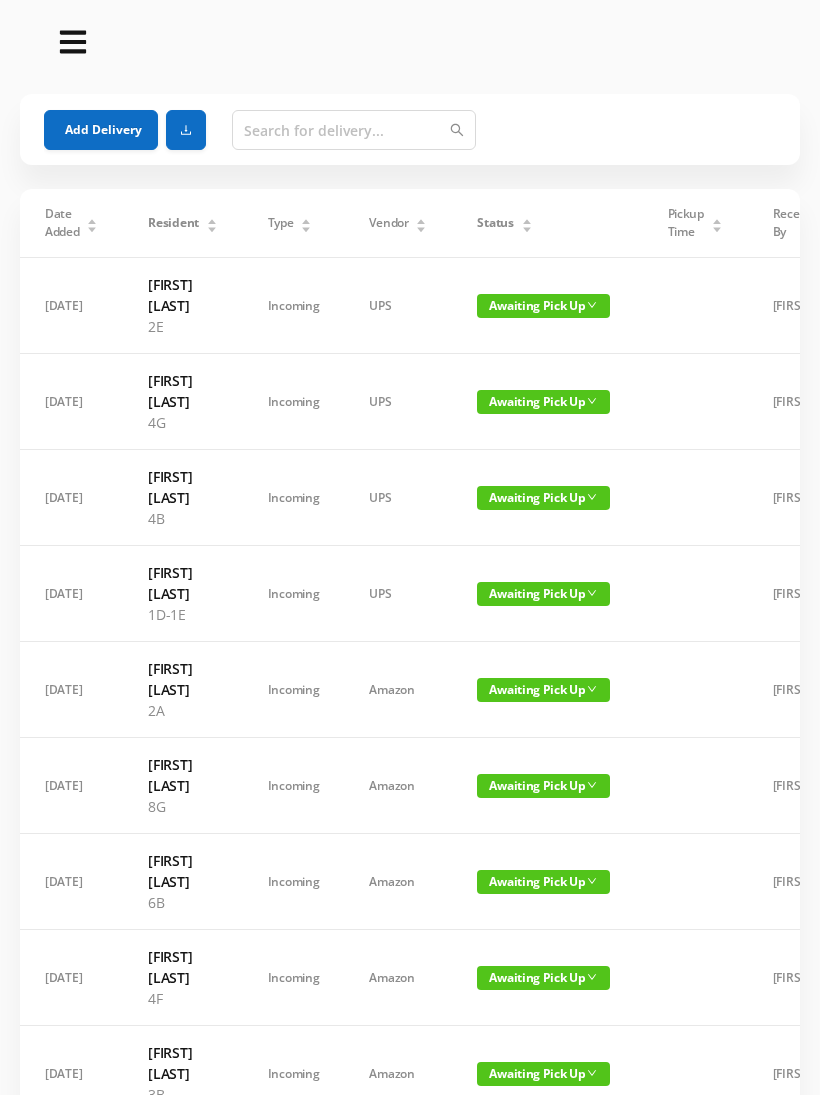 click on "Add Delivery" at bounding box center (101, 130) 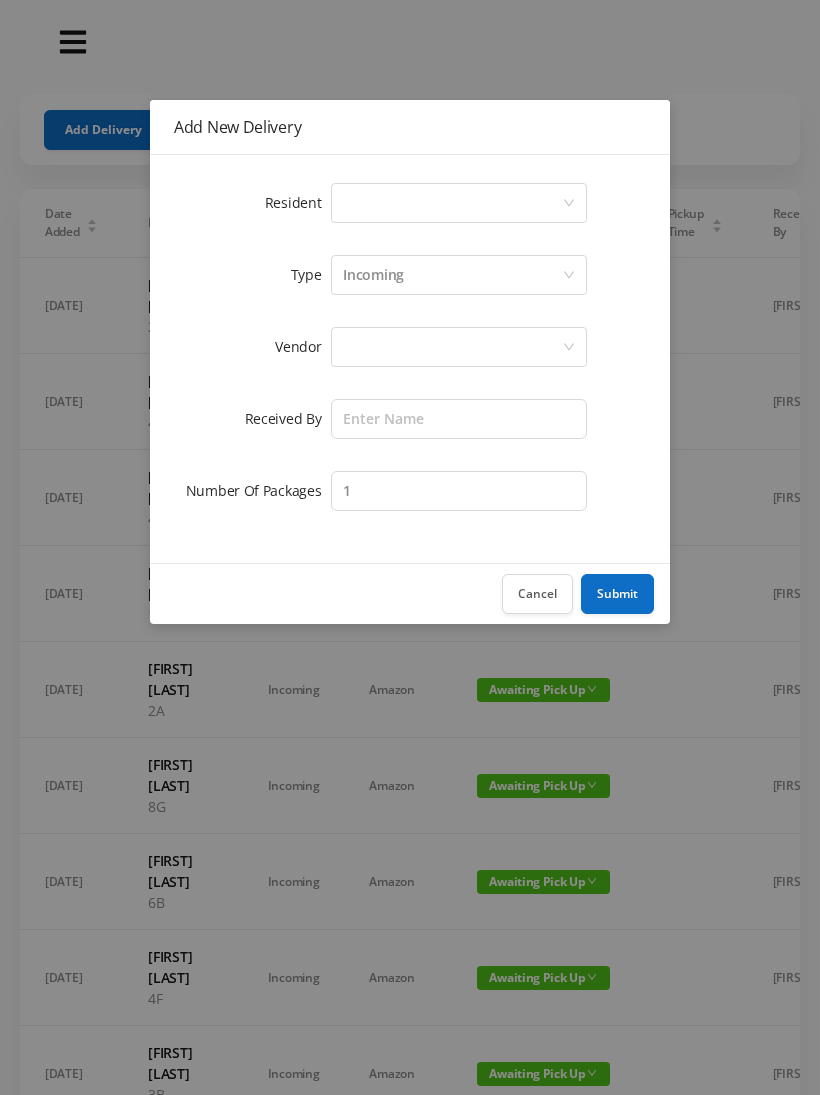 click 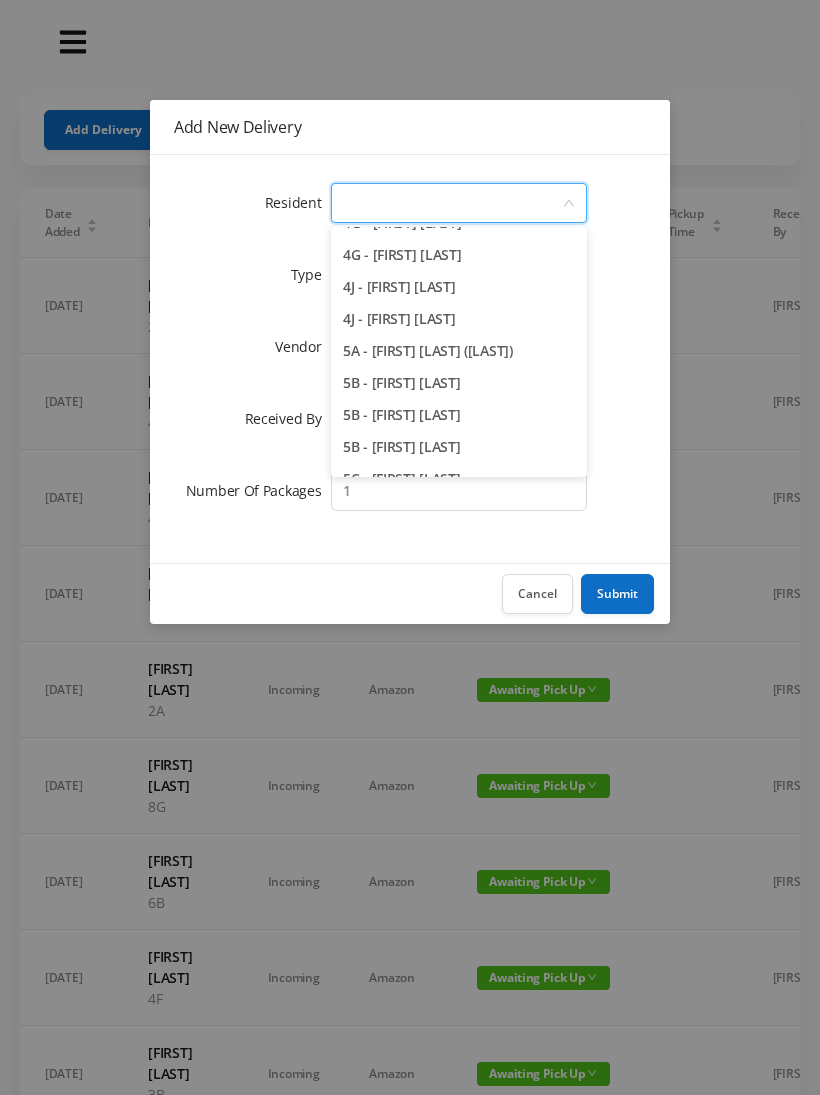 scroll, scrollTop: 1556, scrollLeft: 0, axis: vertical 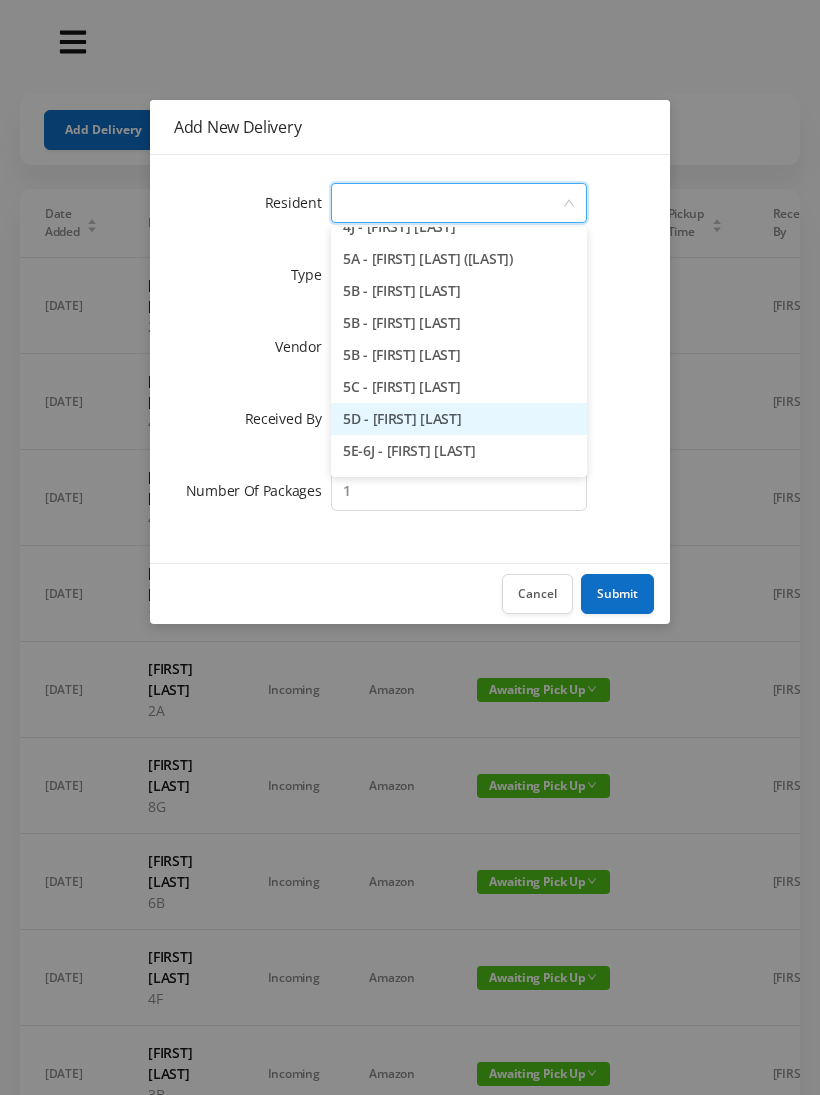 click on "5D - [FIRST] [LAST]" at bounding box center (459, 419) 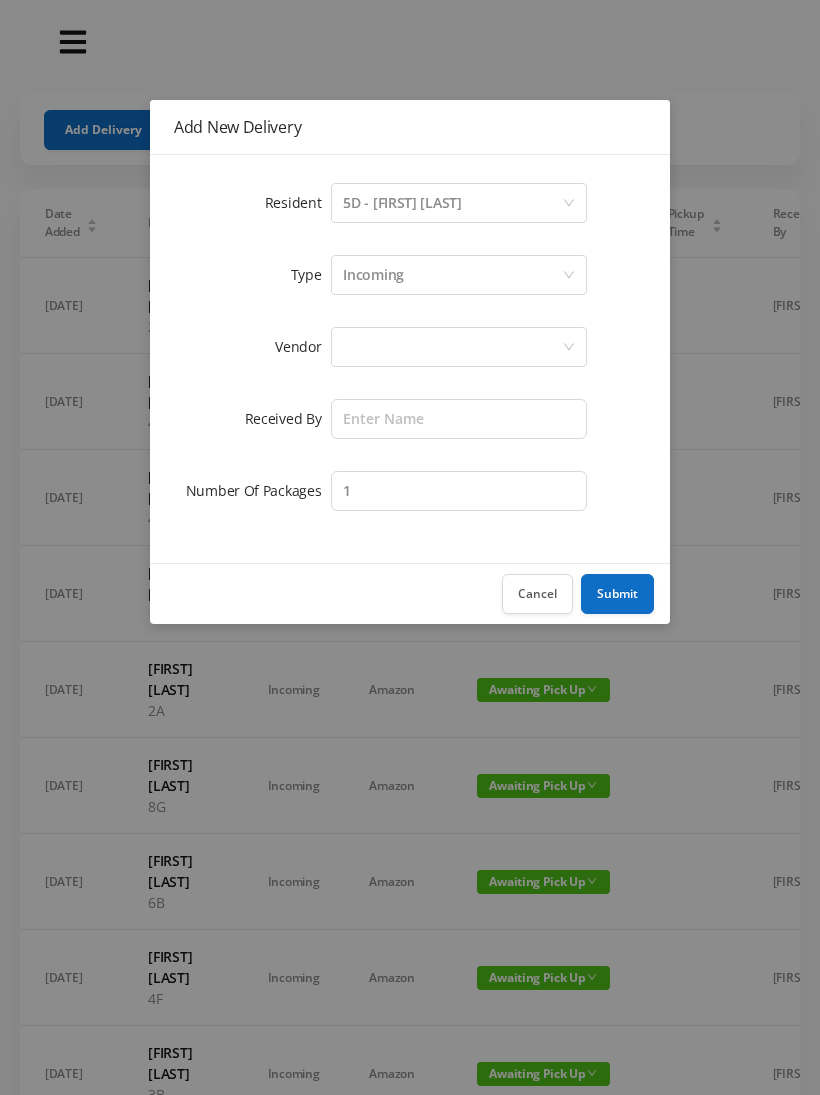 click at bounding box center (452, 347) 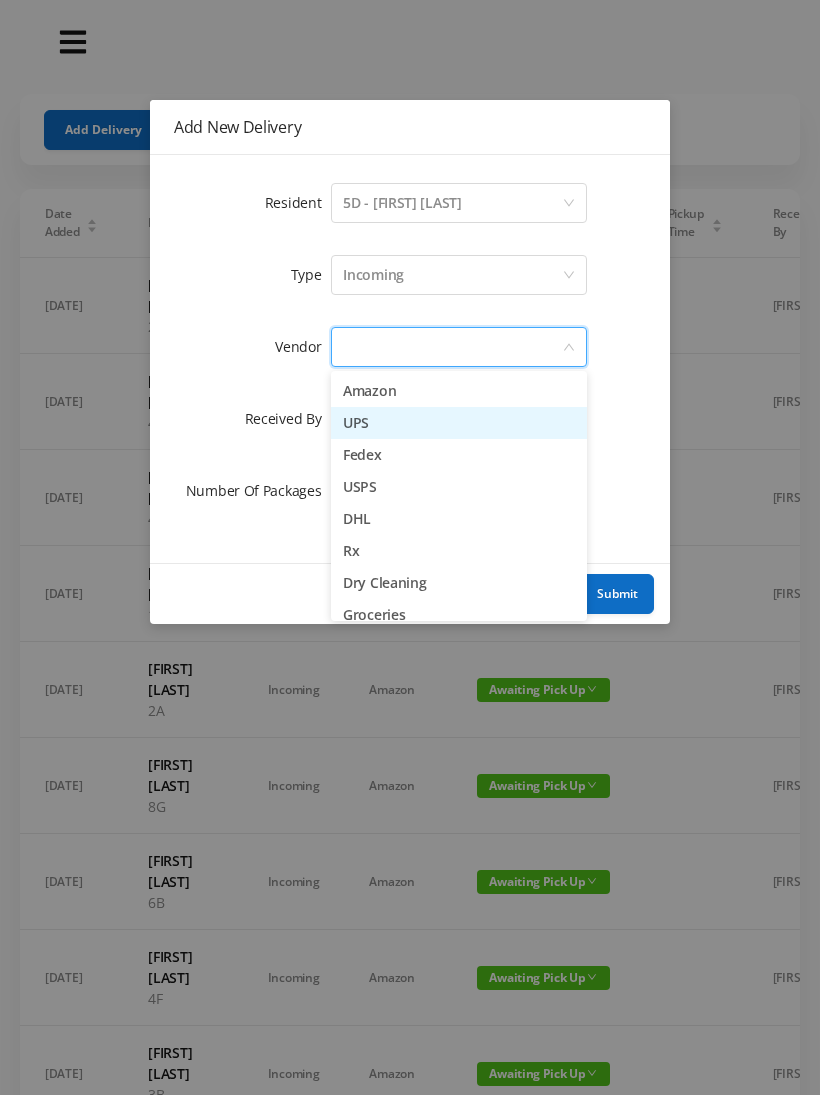click on "UPS" at bounding box center (459, 423) 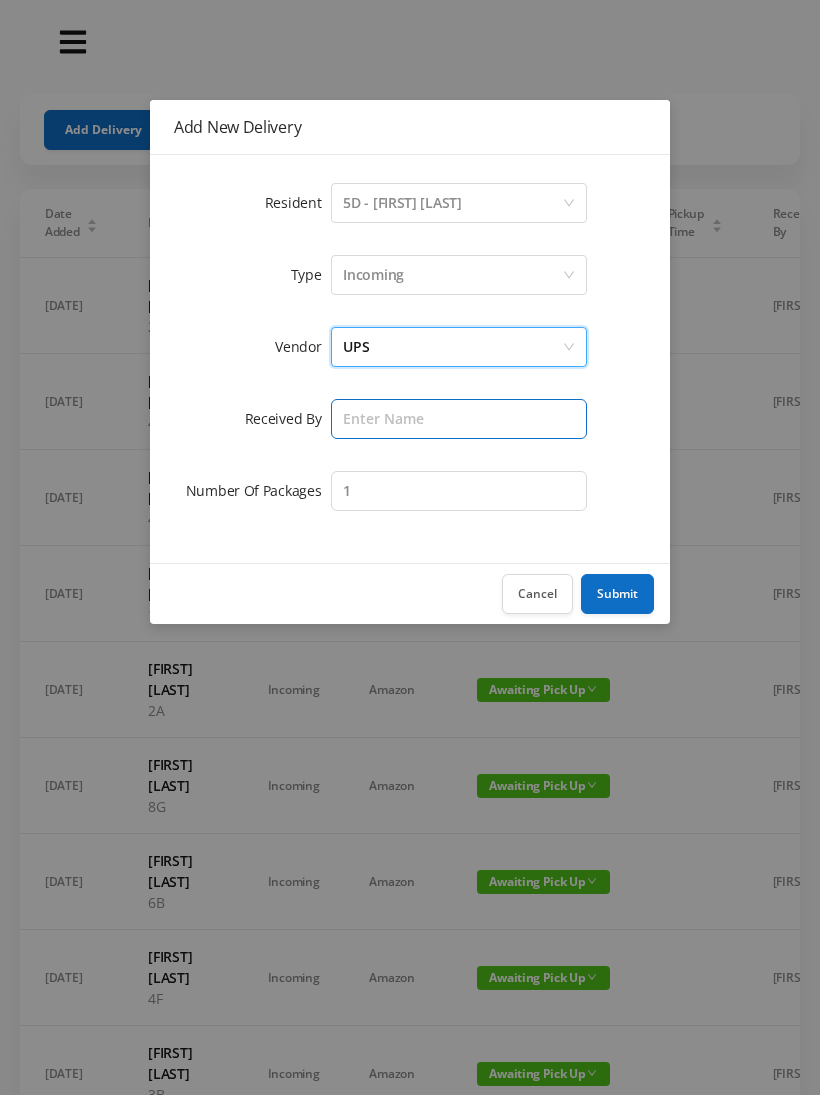 click at bounding box center (459, 419) 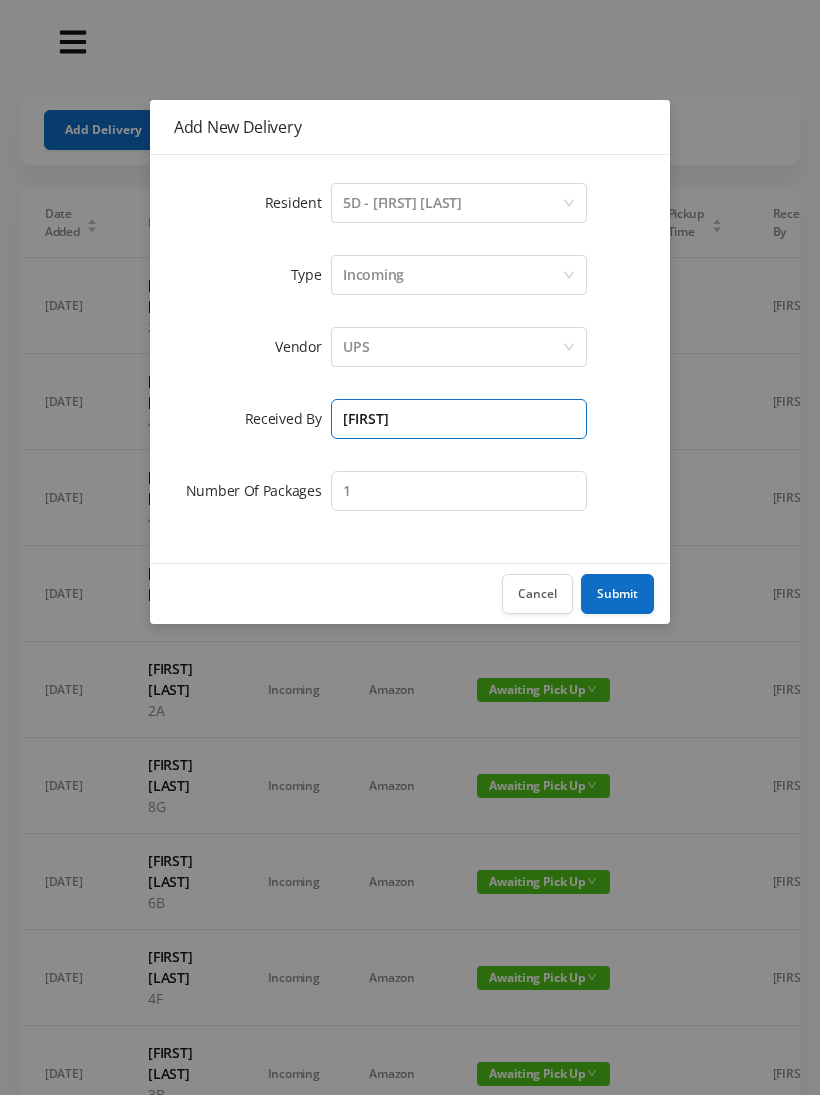 type on "[FIRST]" 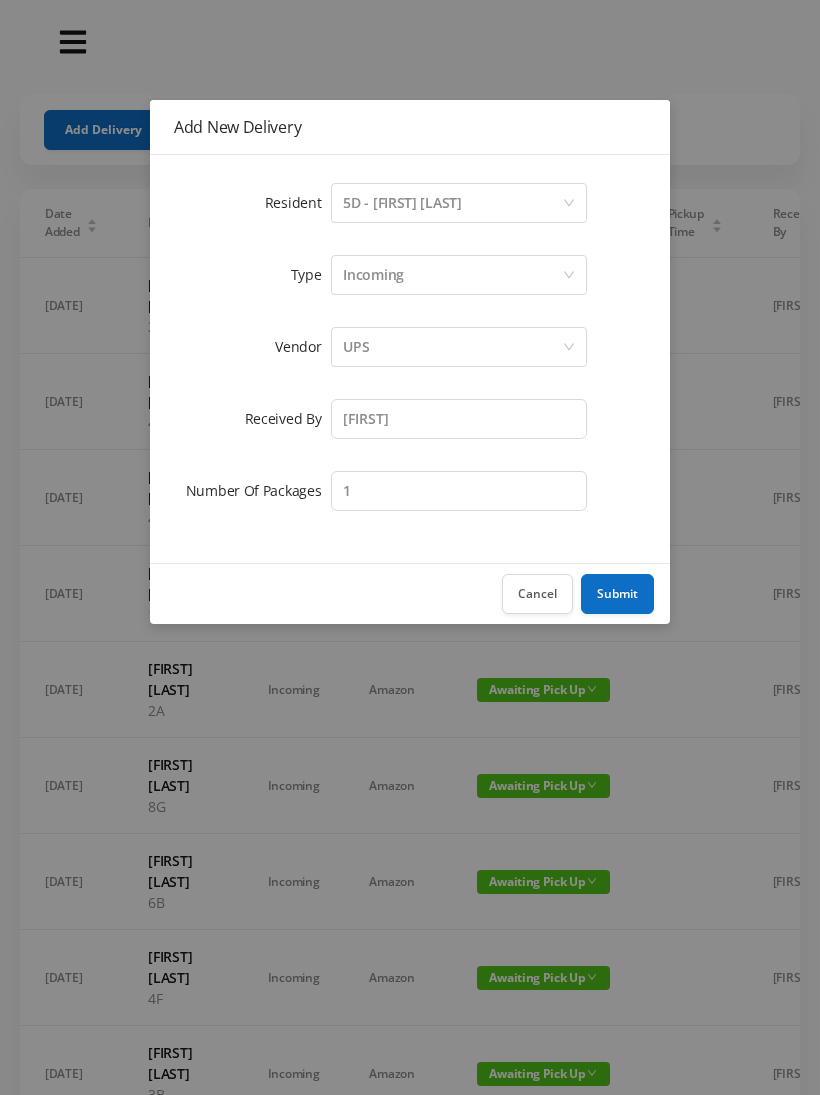 click on "Submit" at bounding box center [617, 594] 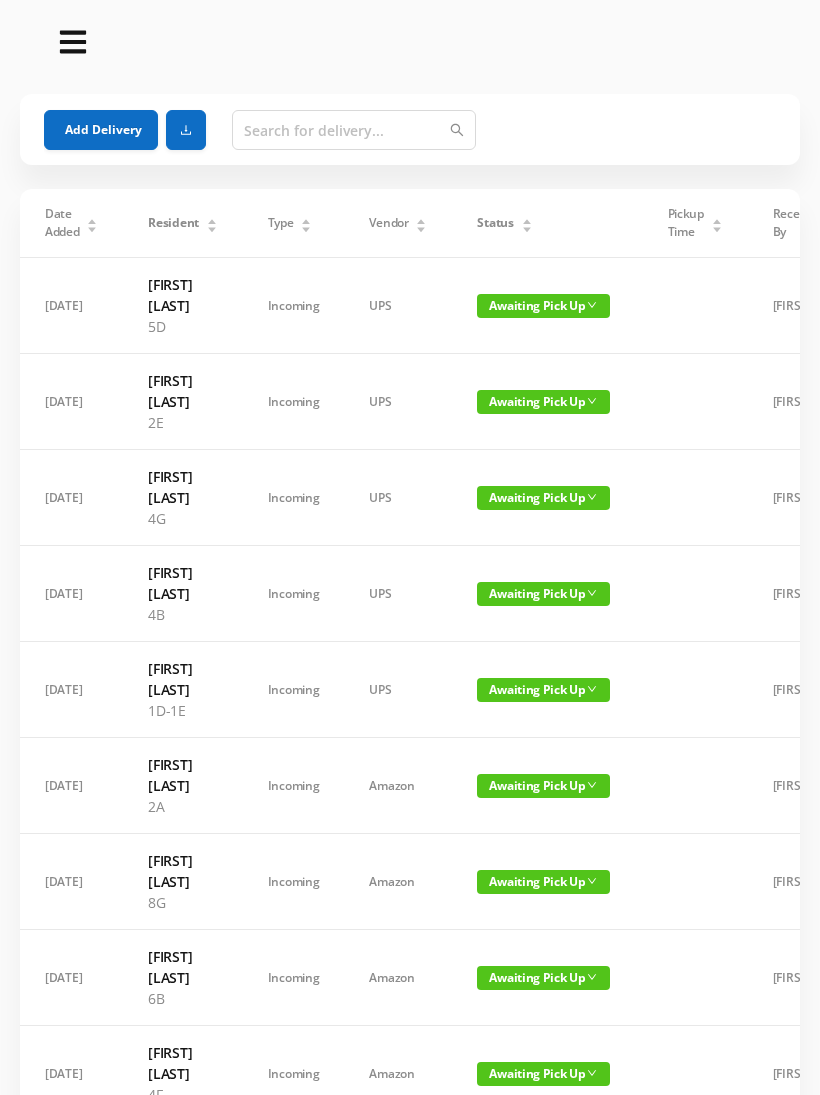click on "Add Delivery" at bounding box center [101, 130] 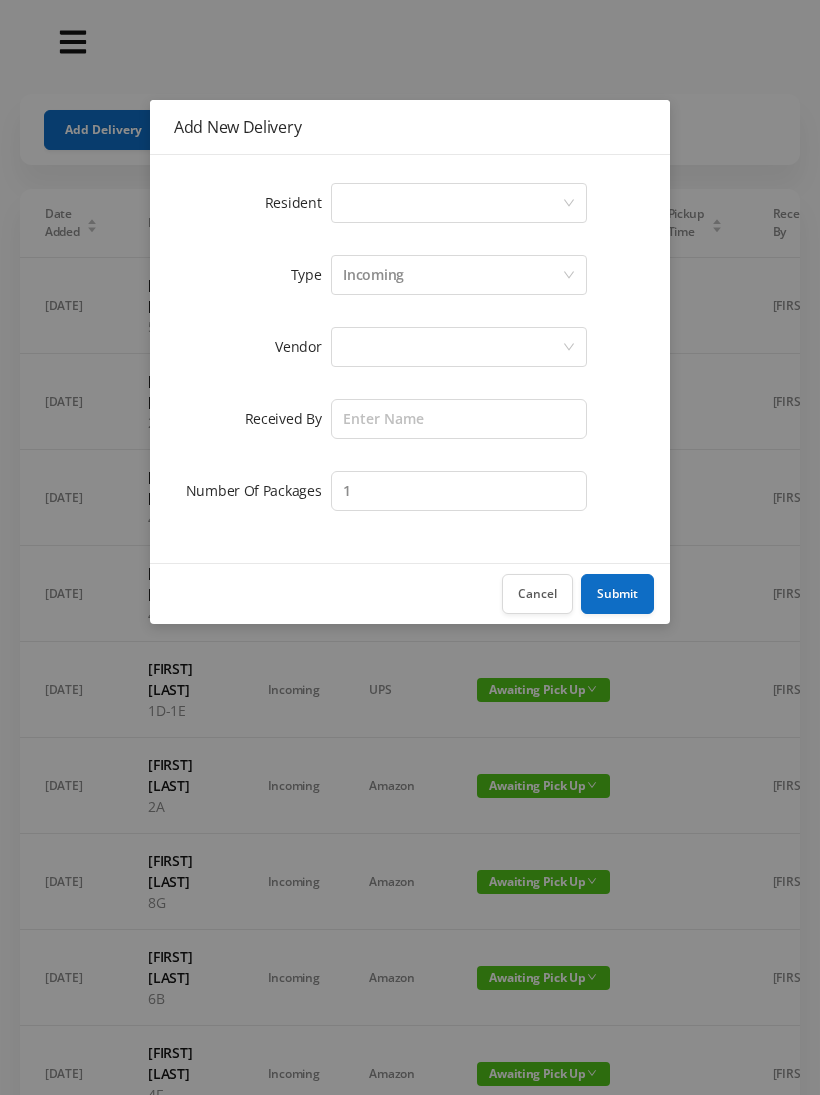 click on "Select a person" at bounding box center [452, 203] 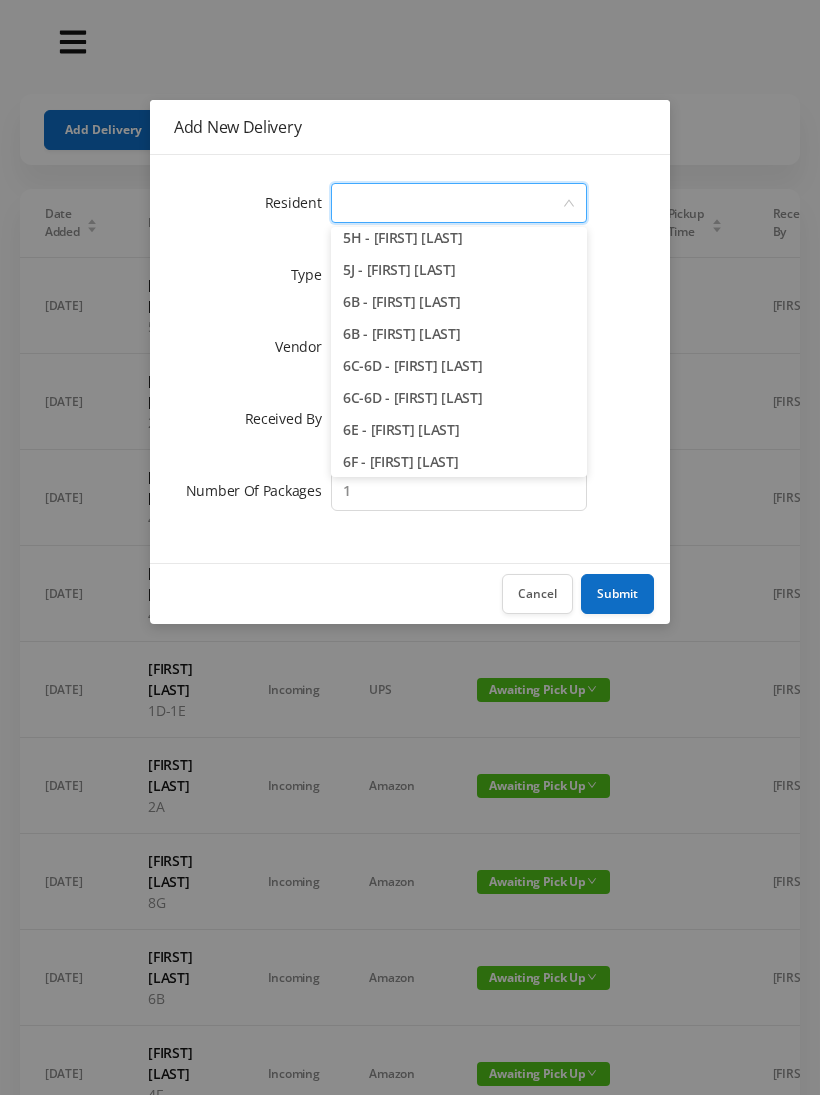scroll, scrollTop: 1965, scrollLeft: 0, axis: vertical 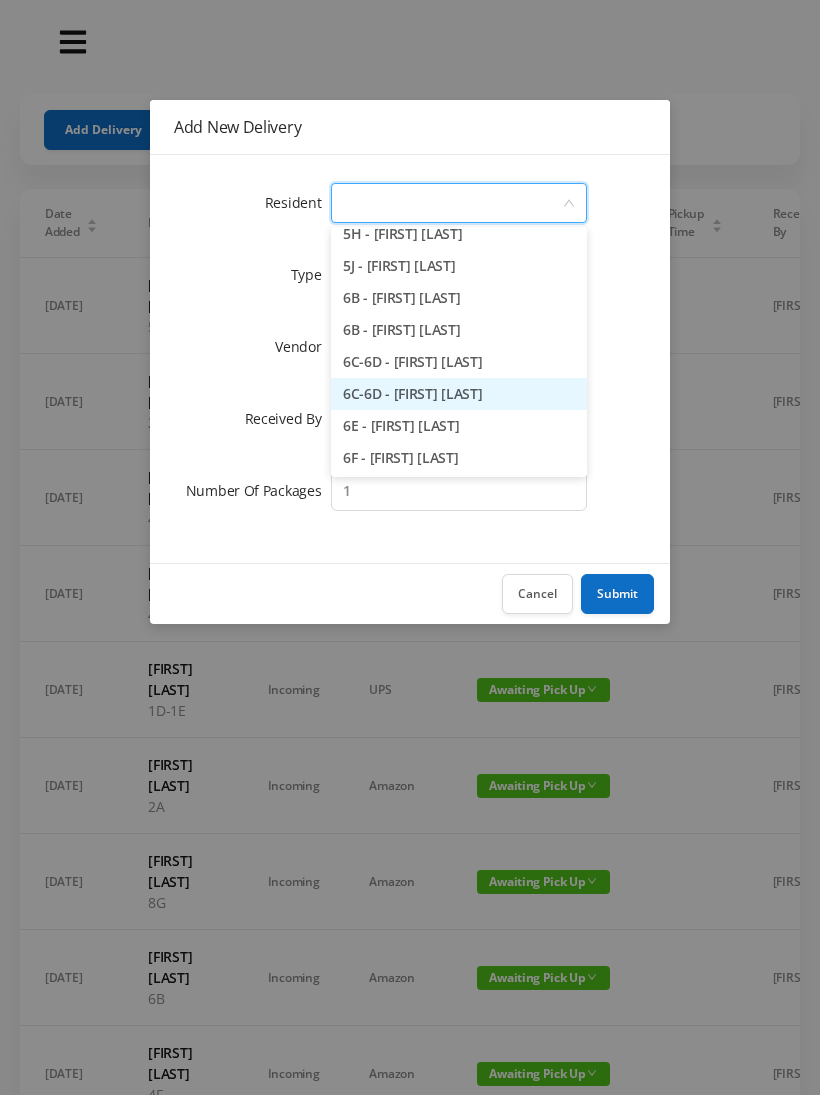 click on "6C-6D - [FIRST] [LAST]" at bounding box center [459, 394] 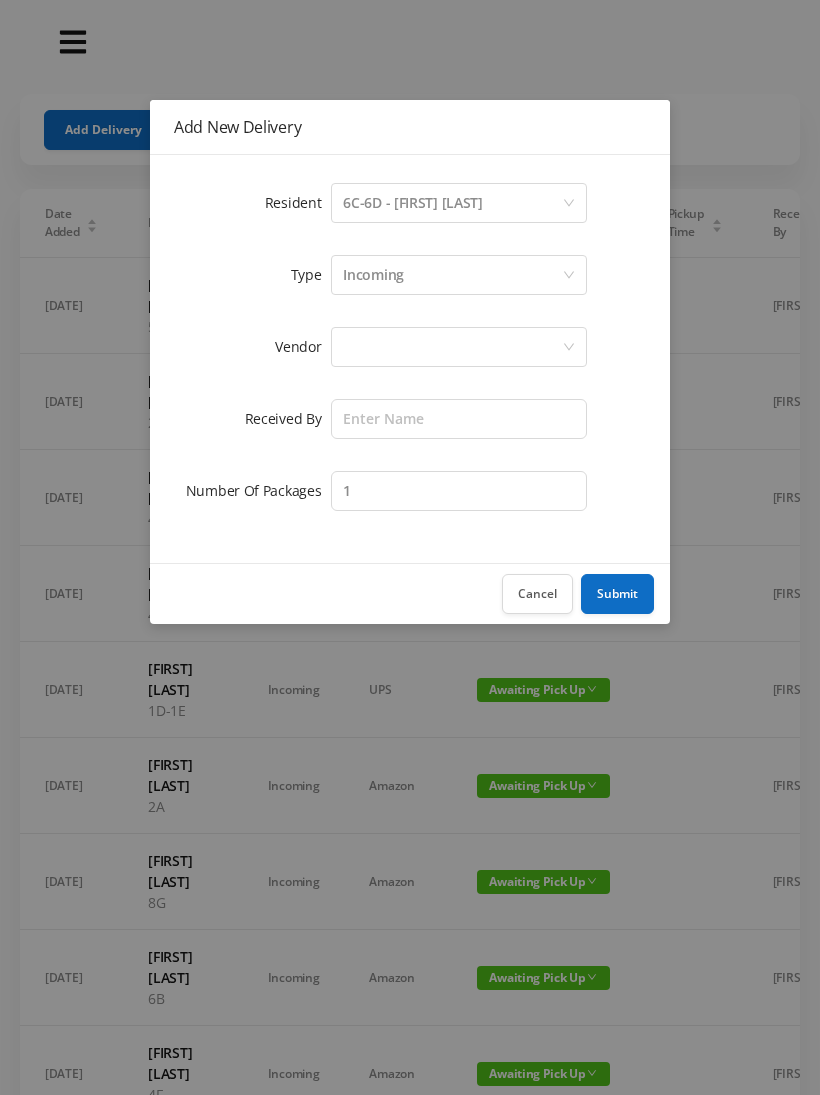 click at bounding box center (452, 347) 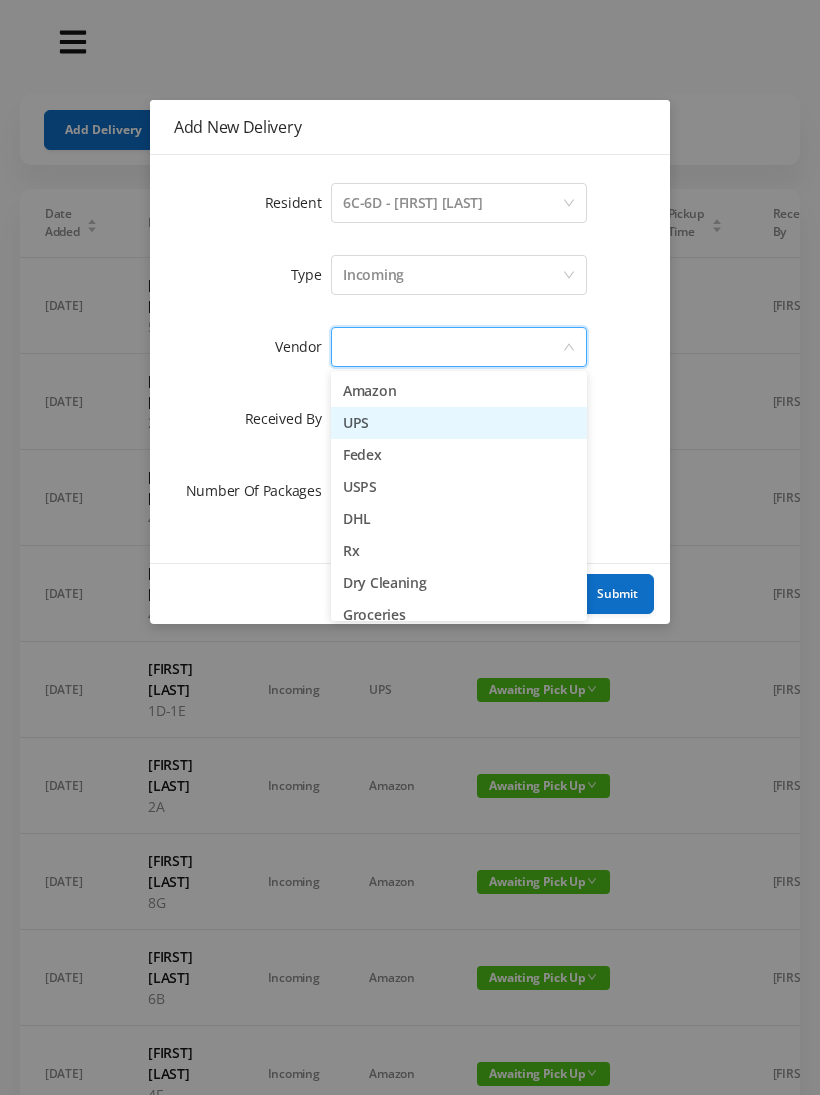 click on "UPS" at bounding box center [459, 423] 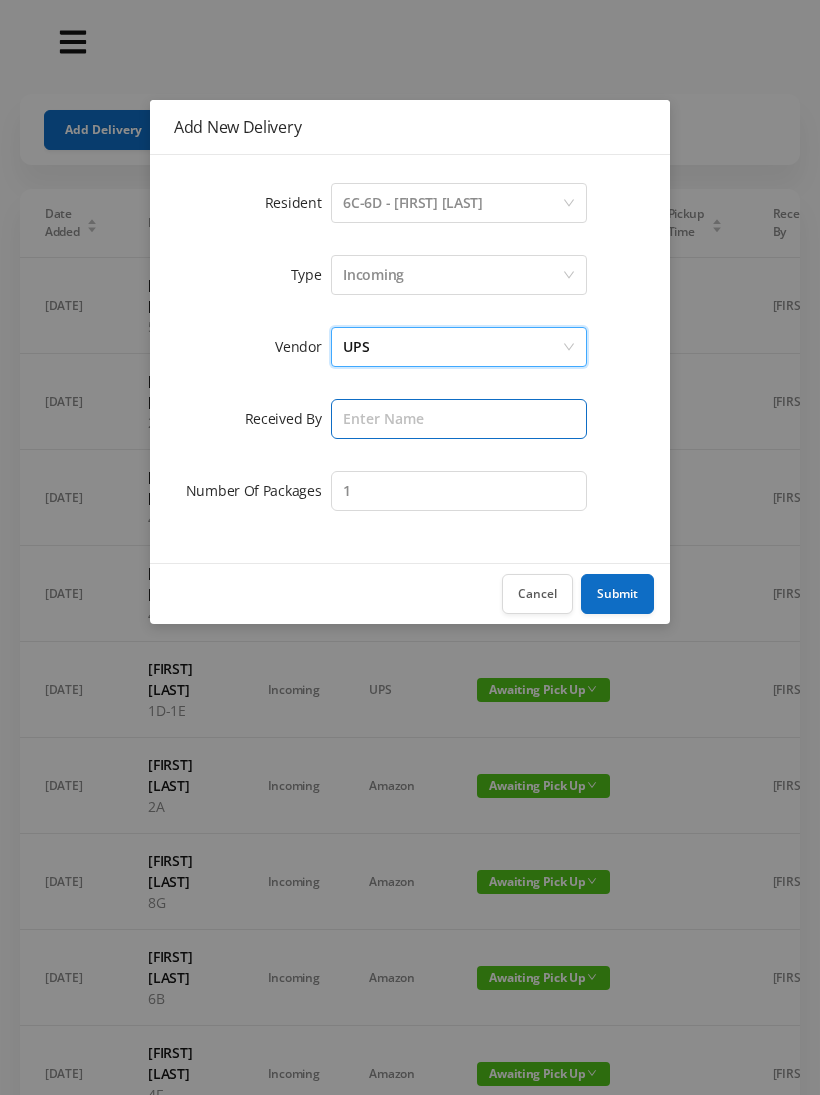 click at bounding box center (459, 419) 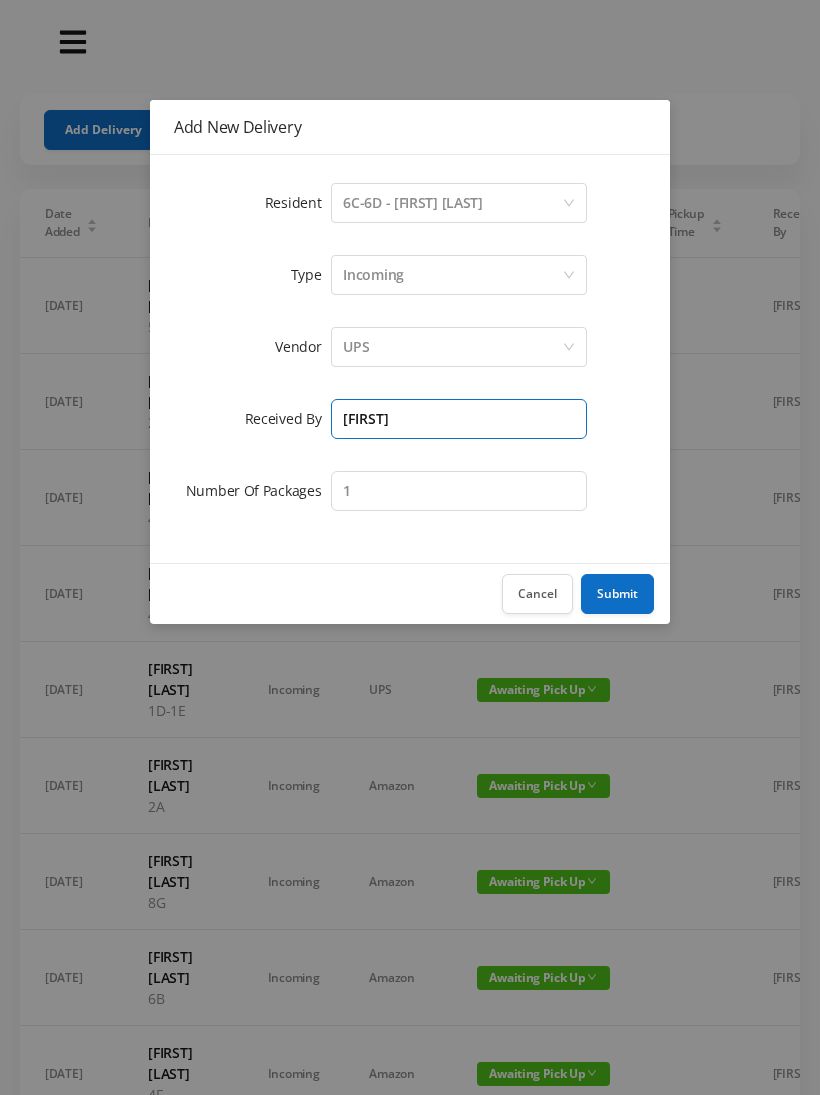 type on "[FIRST]" 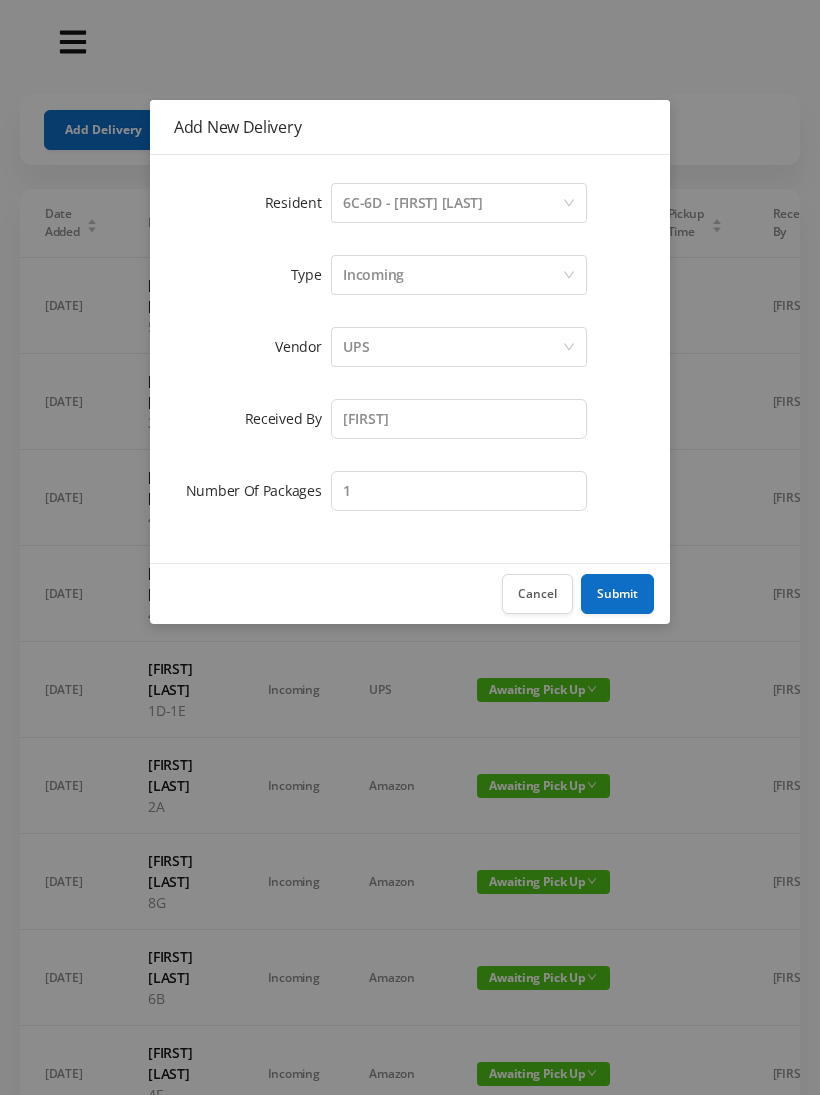click on "Submit" at bounding box center (617, 594) 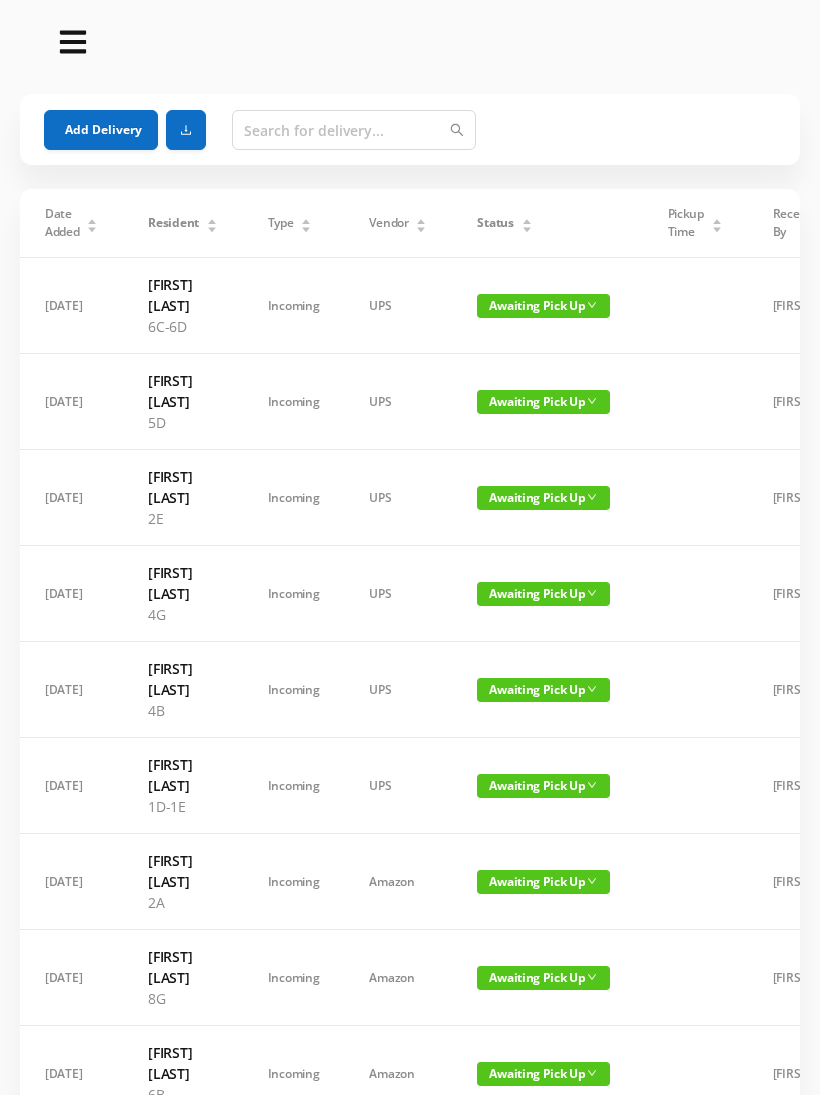click on "Add Delivery" at bounding box center [101, 130] 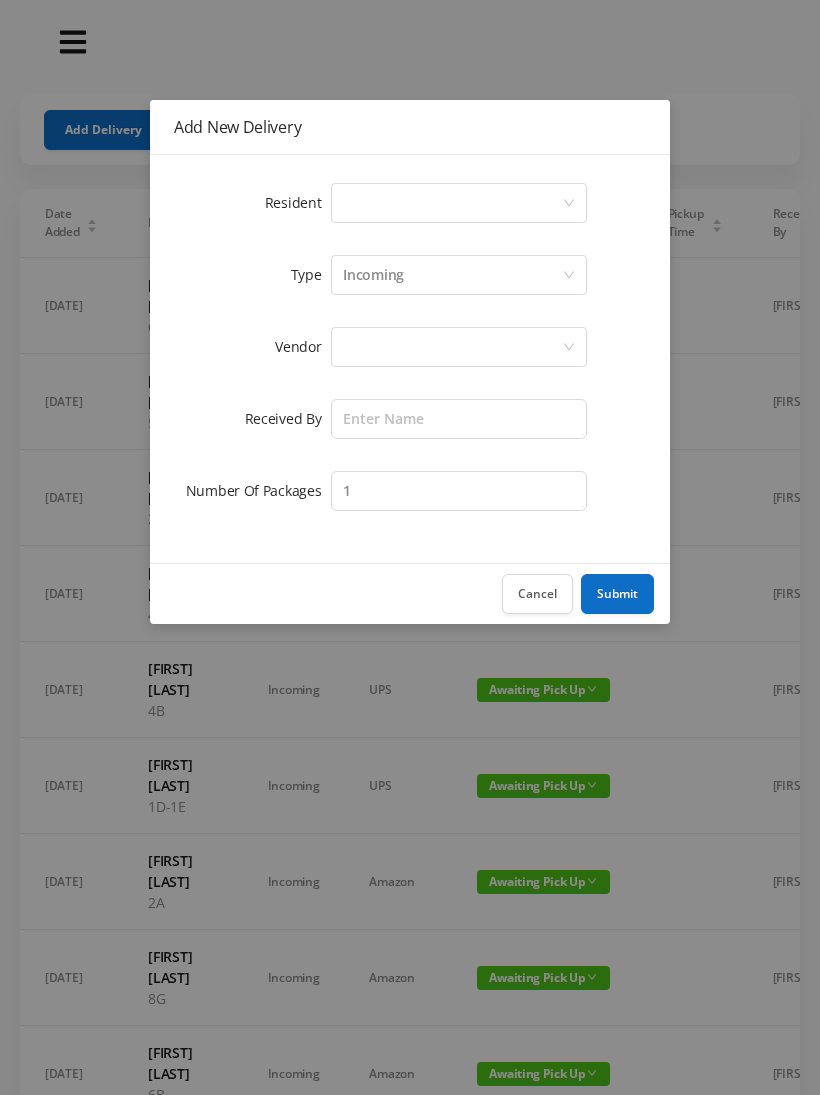 click on "Select a person" at bounding box center (452, 203) 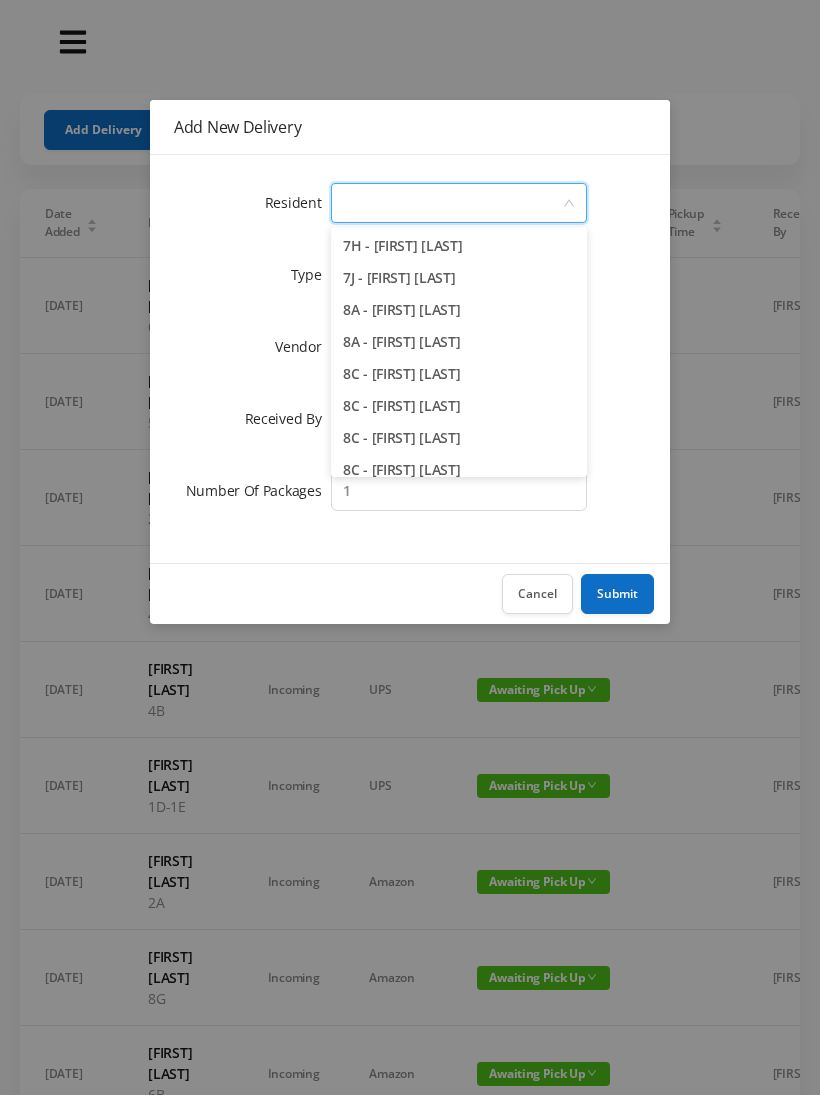 scroll, scrollTop: 2551, scrollLeft: 0, axis: vertical 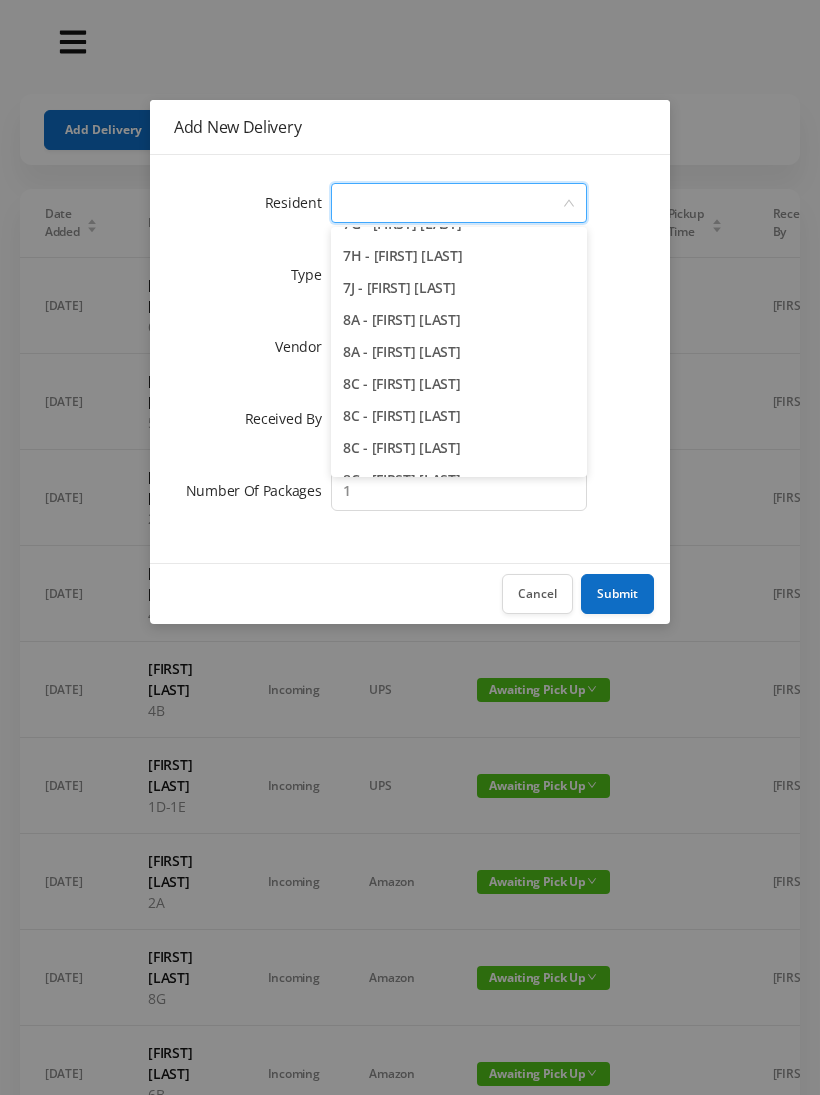 click on "8A - [FIRST] [LAST]" at bounding box center (459, 352) 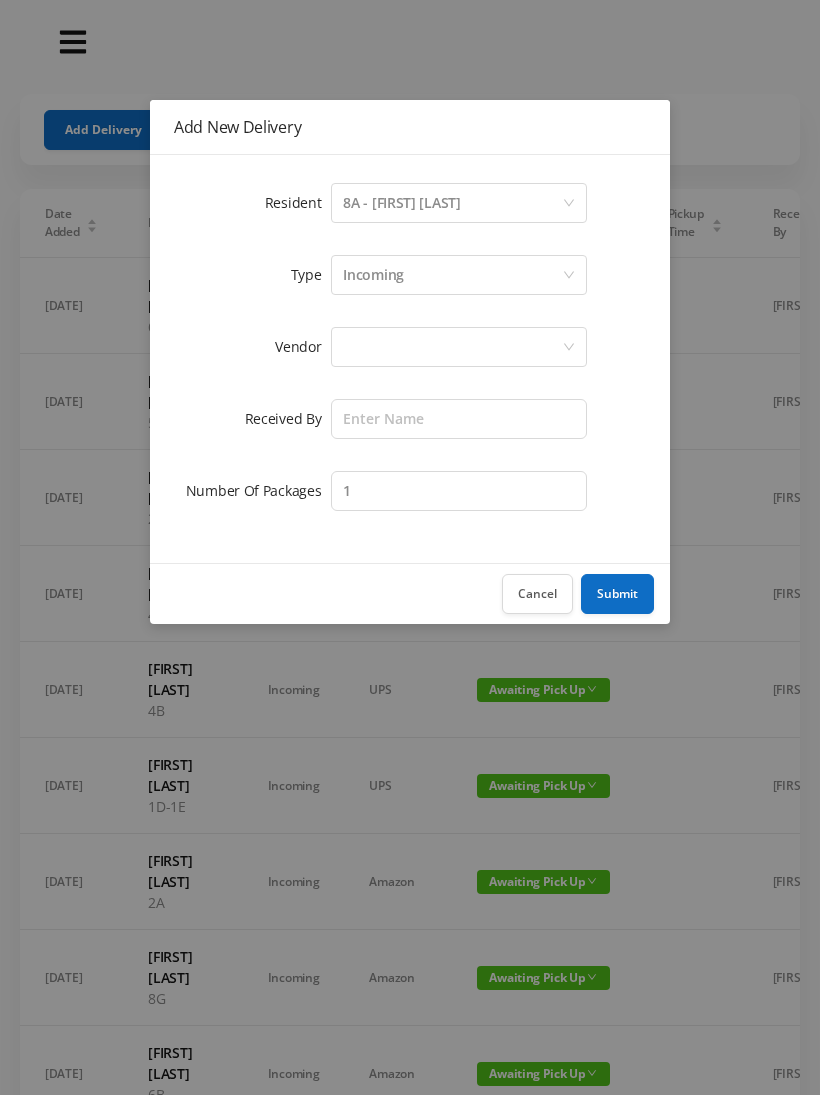 click at bounding box center (452, 347) 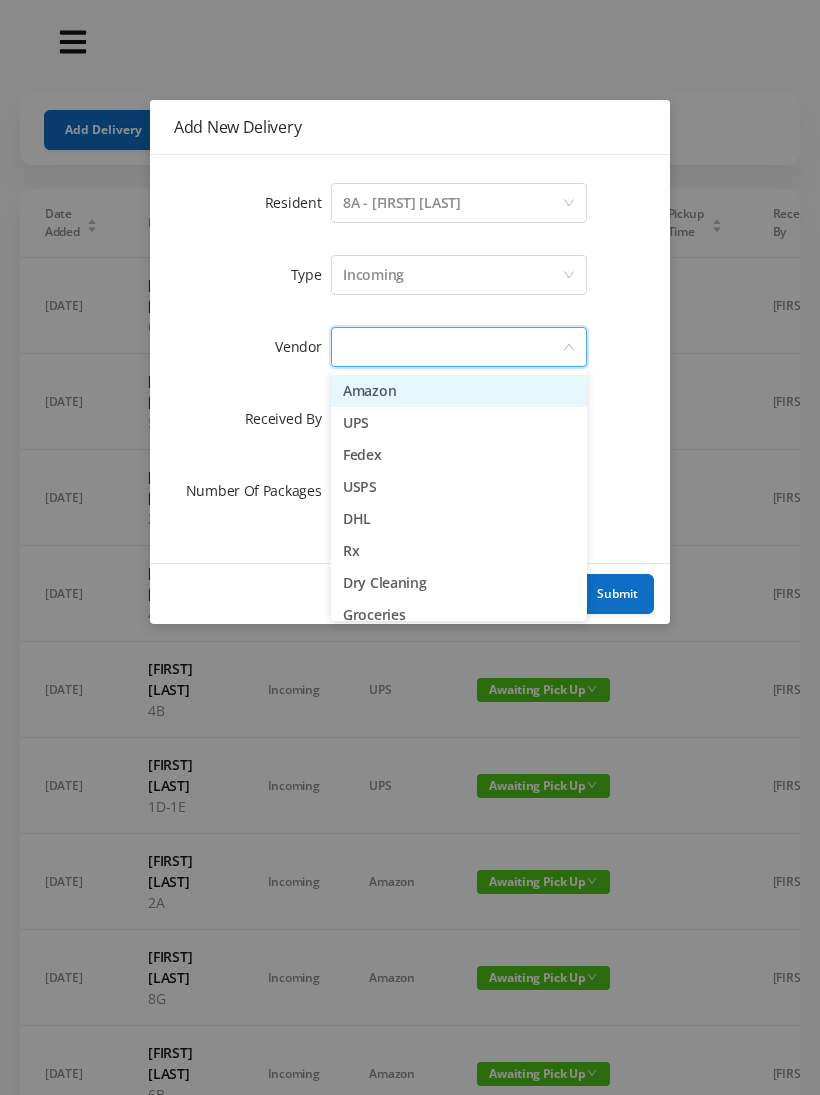 click on "UPS" at bounding box center (459, 423) 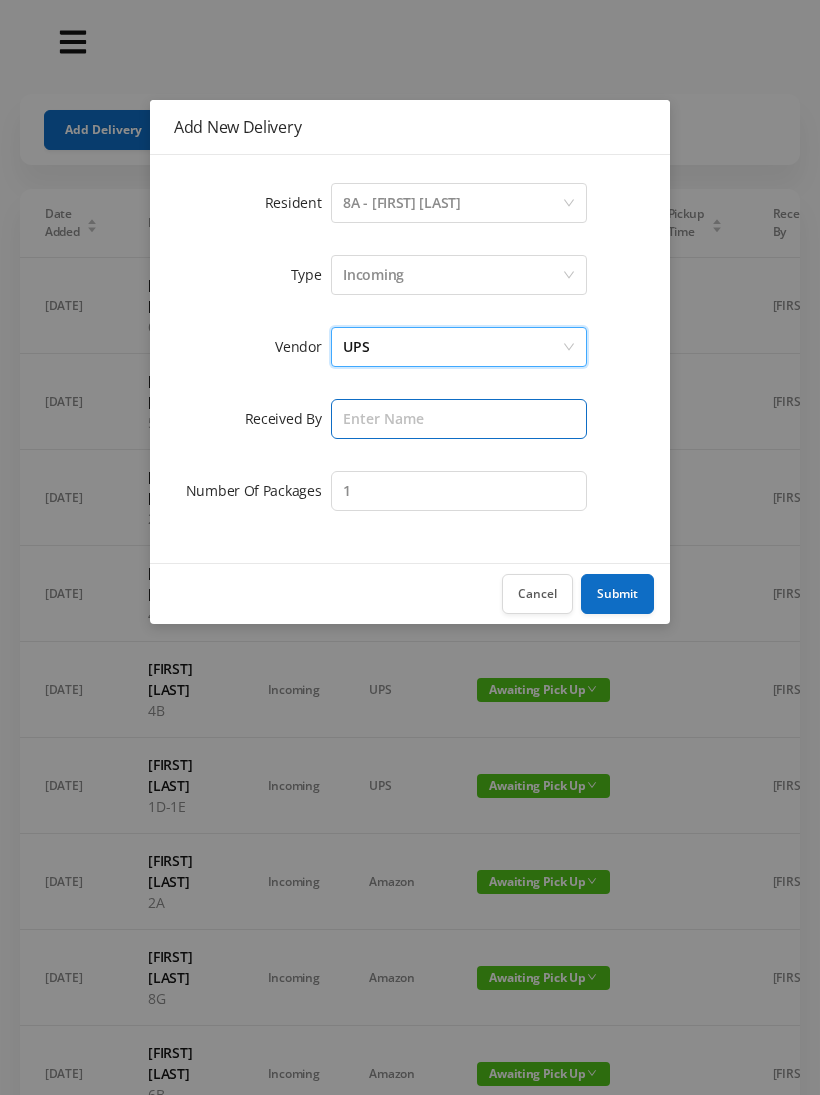 click at bounding box center [459, 419] 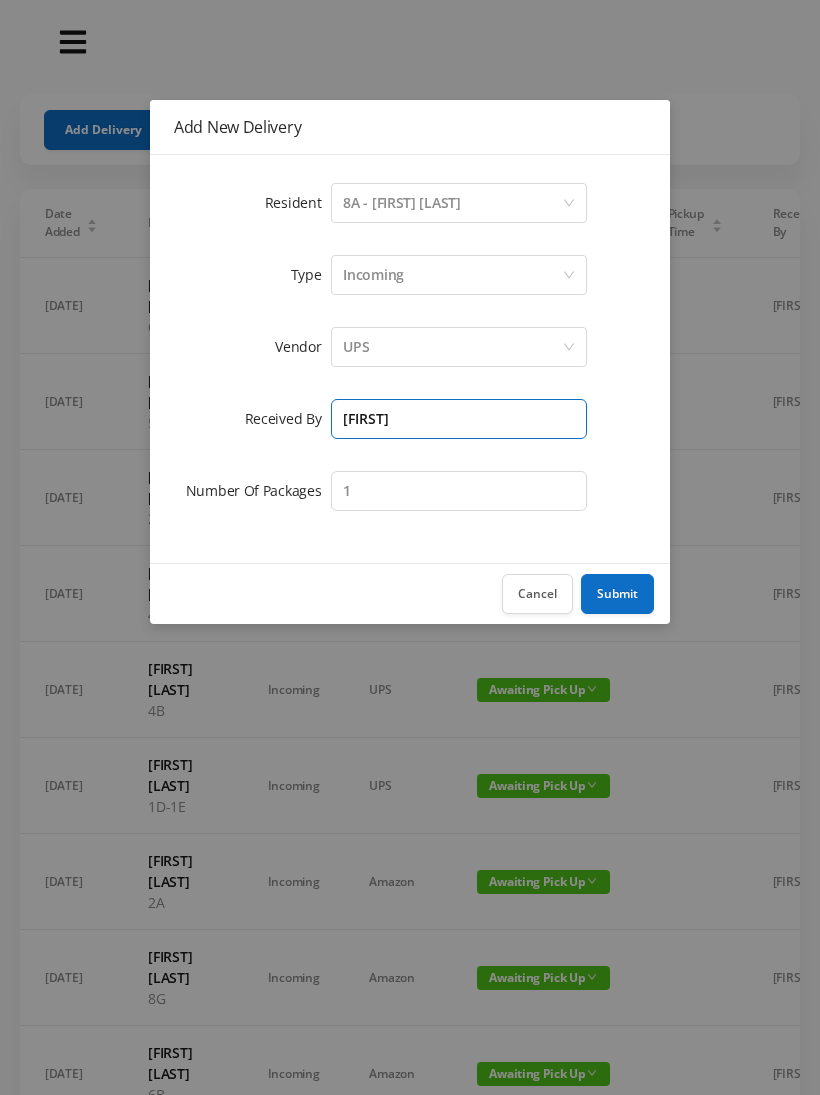 type on "[FIRST]" 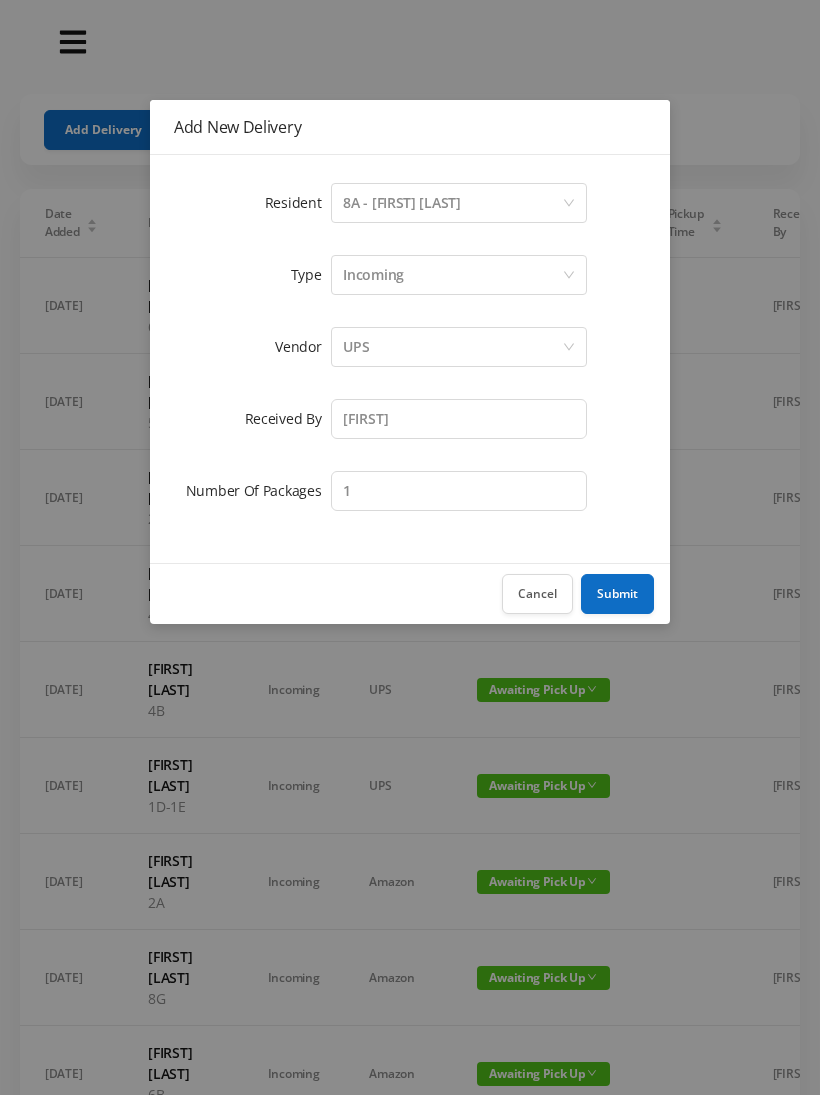 click on "Submit" at bounding box center [617, 594] 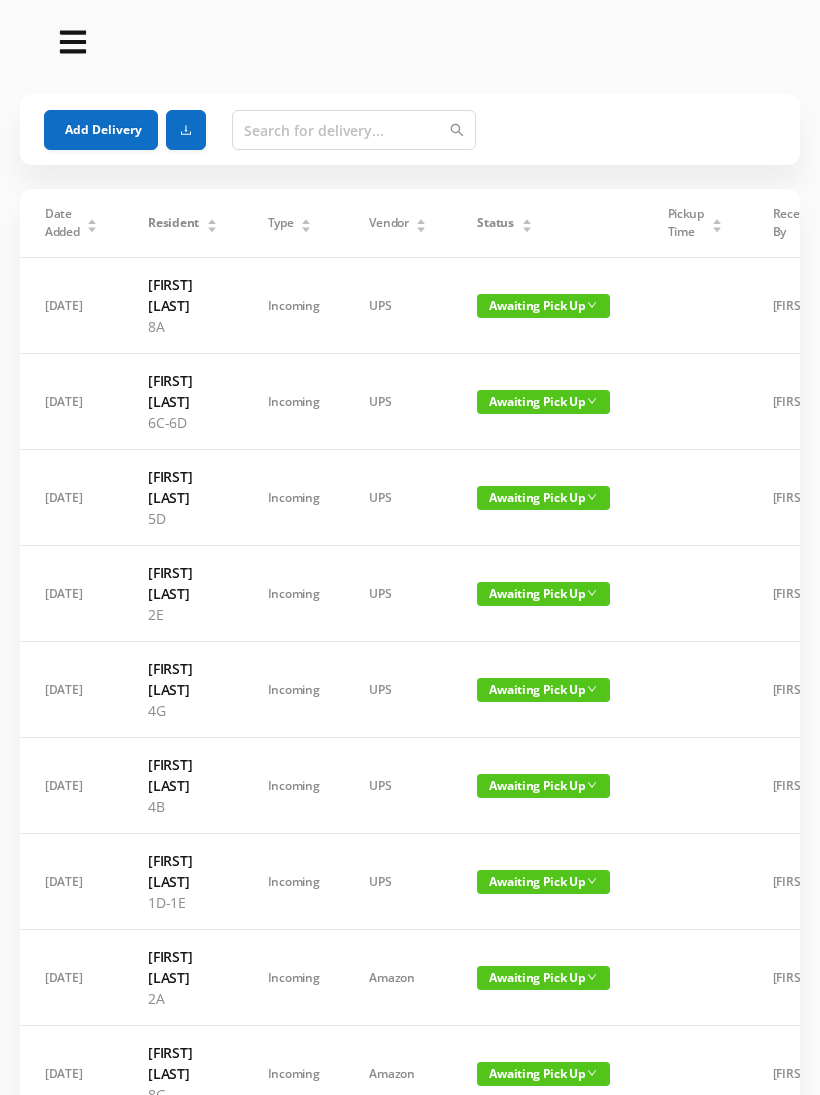 click on "Awaiting Pick Up" at bounding box center [543, 690] 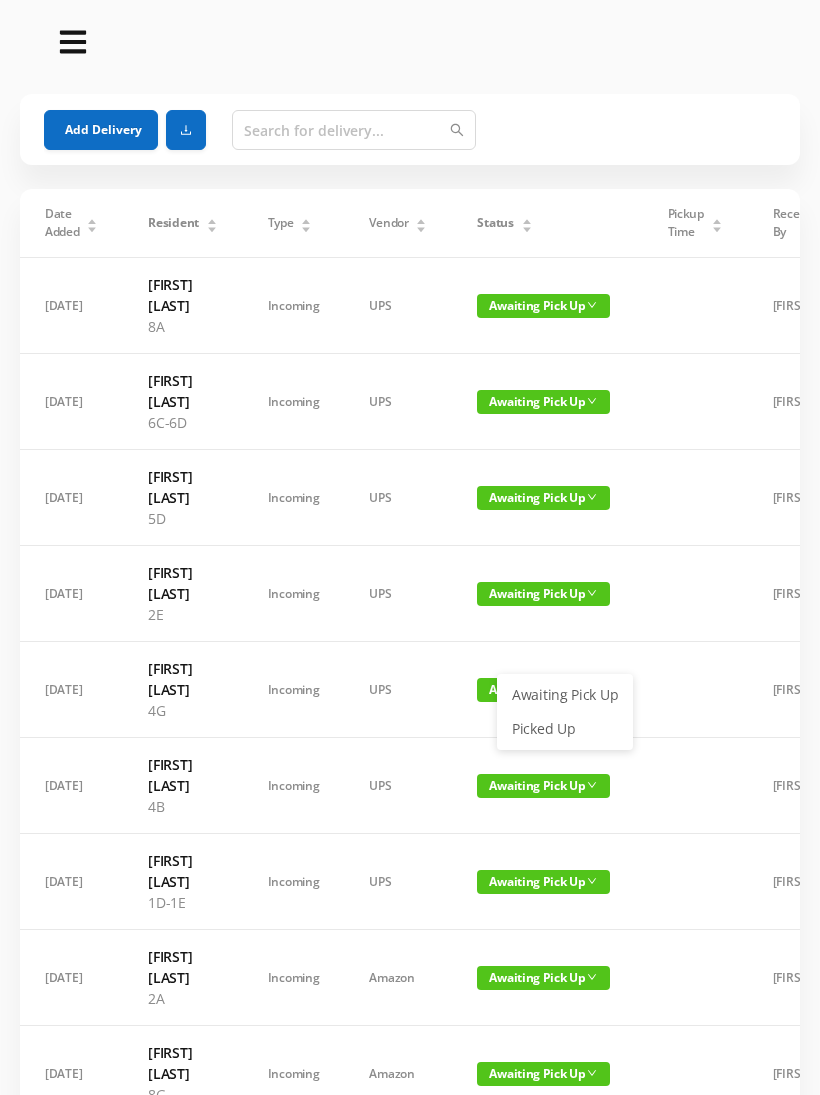 click on "Picked Up" at bounding box center (565, 729) 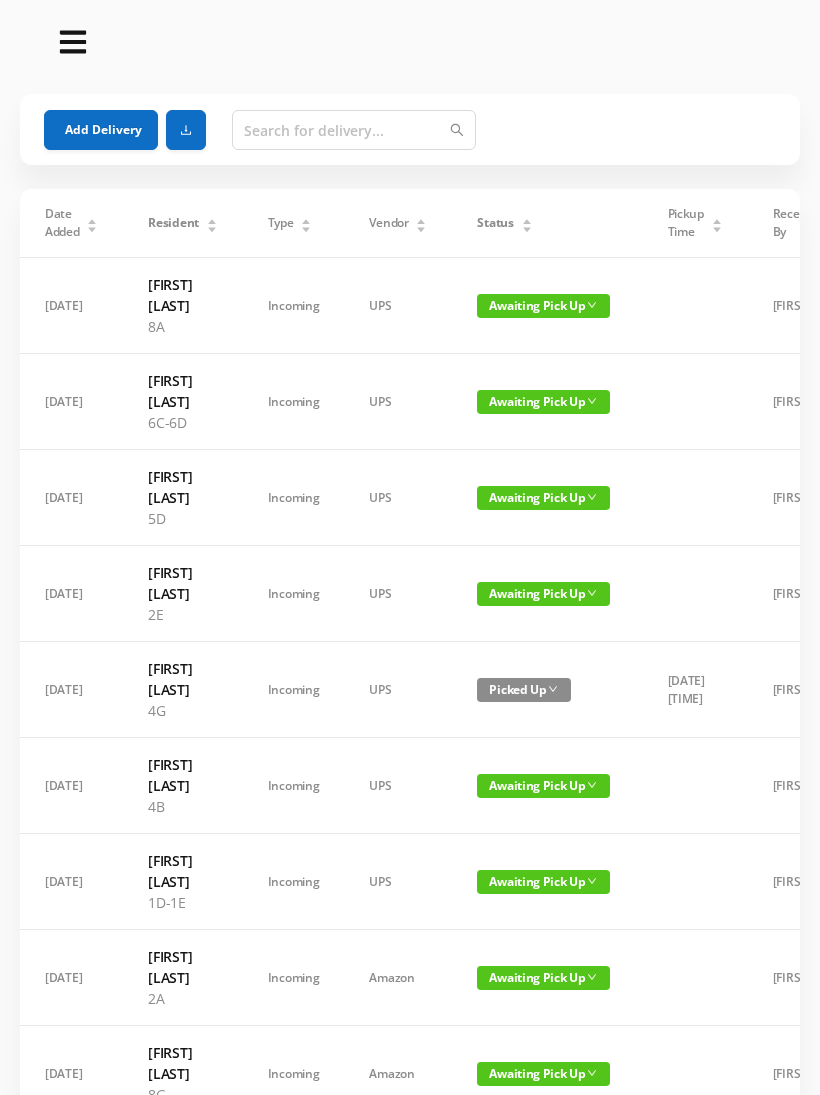 click on "Add Delivery" at bounding box center [101, 130] 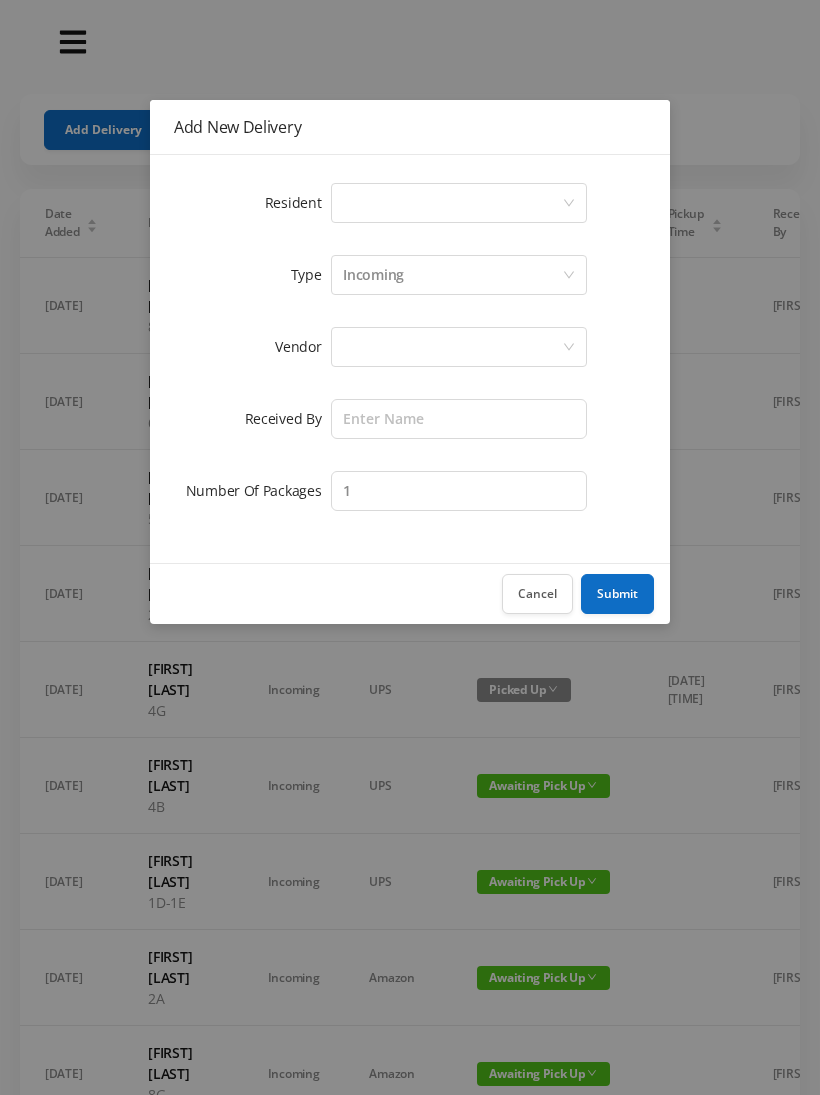 click on "Select a person" at bounding box center (452, 203) 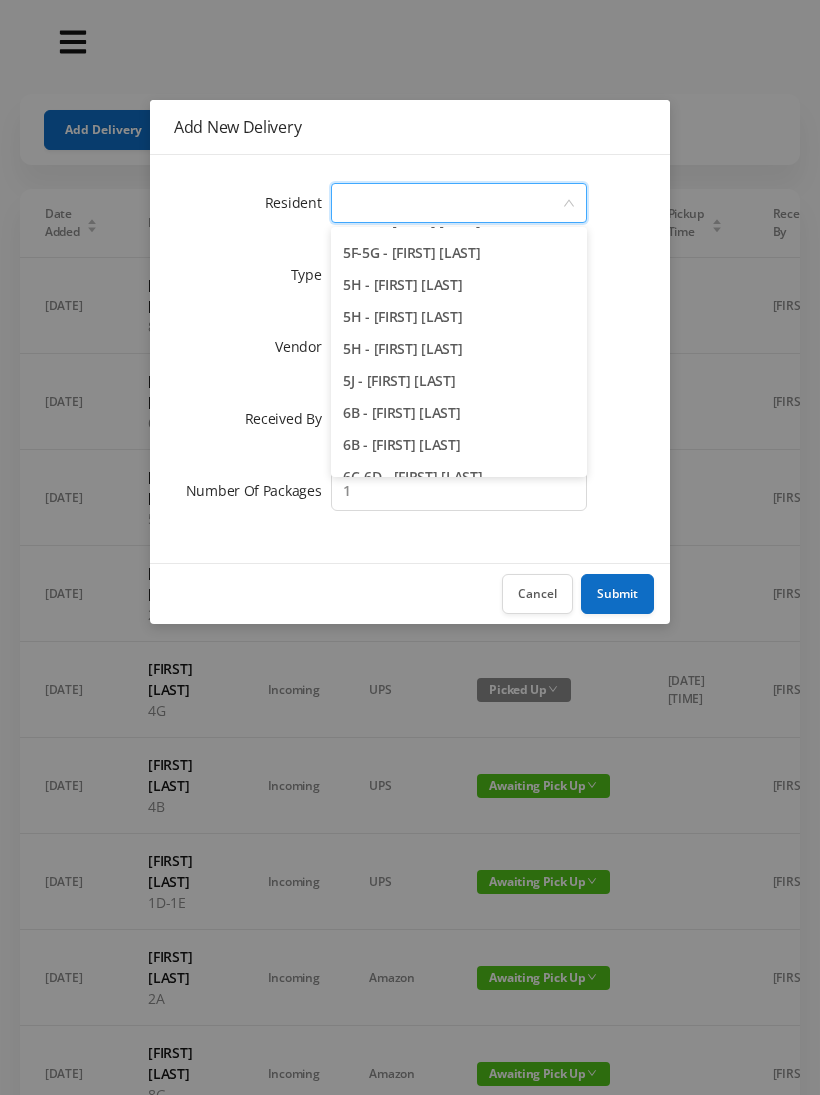 scroll, scrollTop: 1851, scrollLeft: 0, axis: vertical 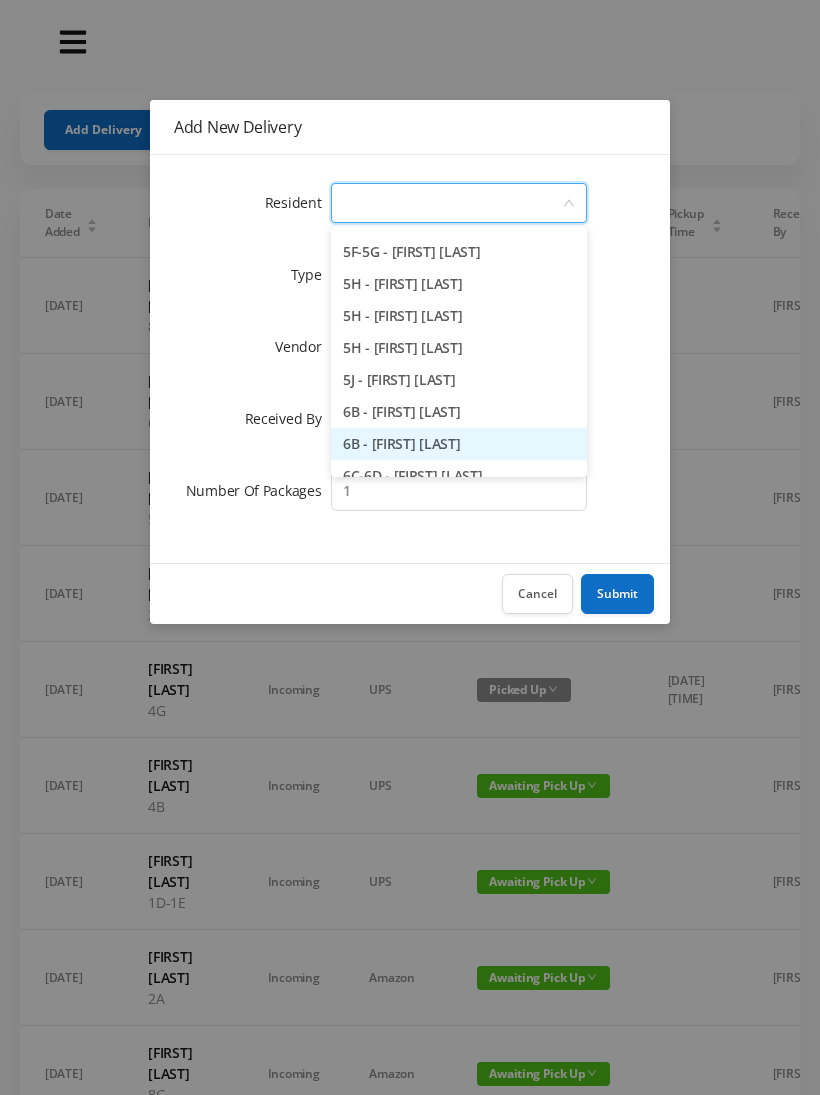 click on "6B - [FIRST] [LAST]" at bounding box center [459, 444] 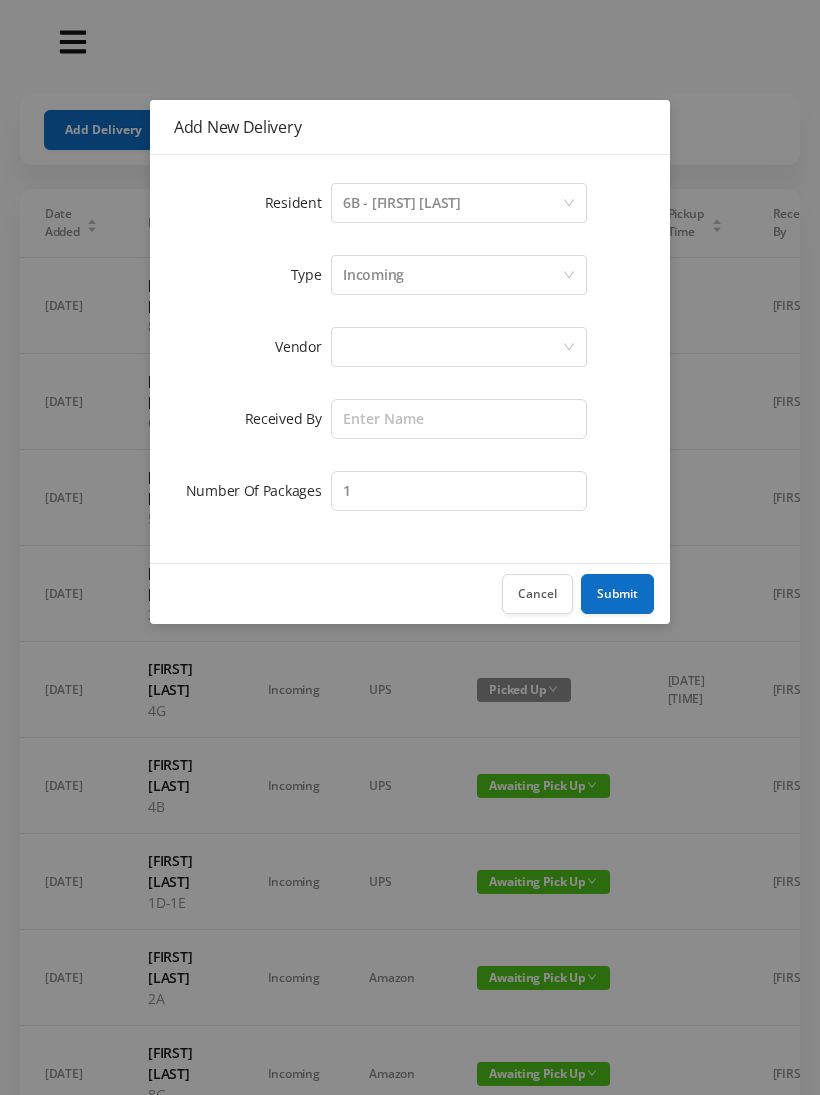 click at bounding box center (452, 347) 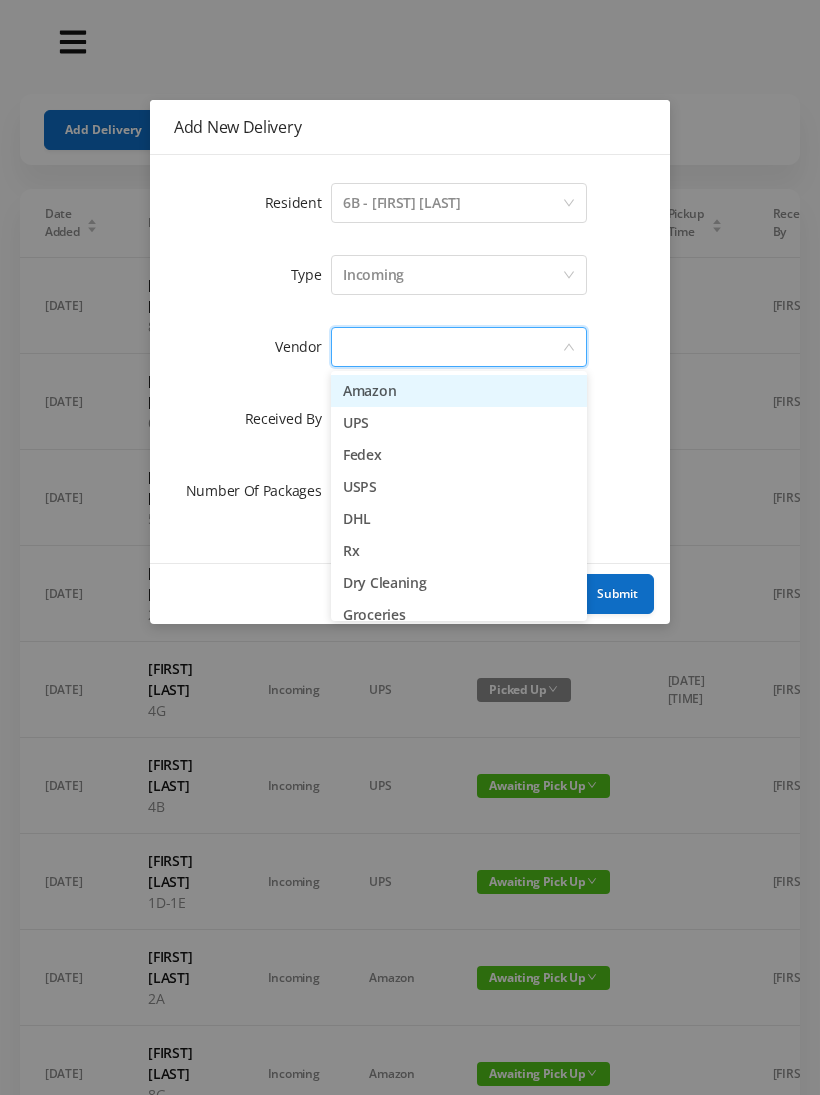 click on "Amazon" at bounding box center (459, 391) 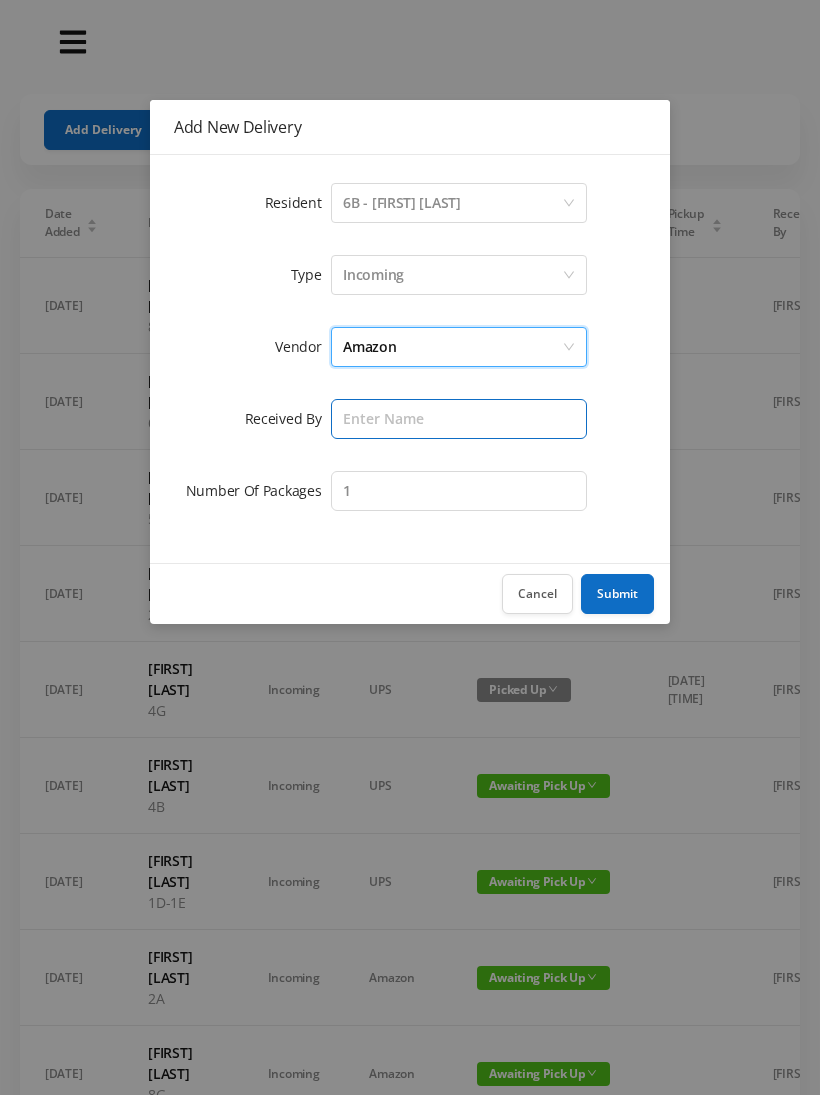 click at bounding box center (459, 419) 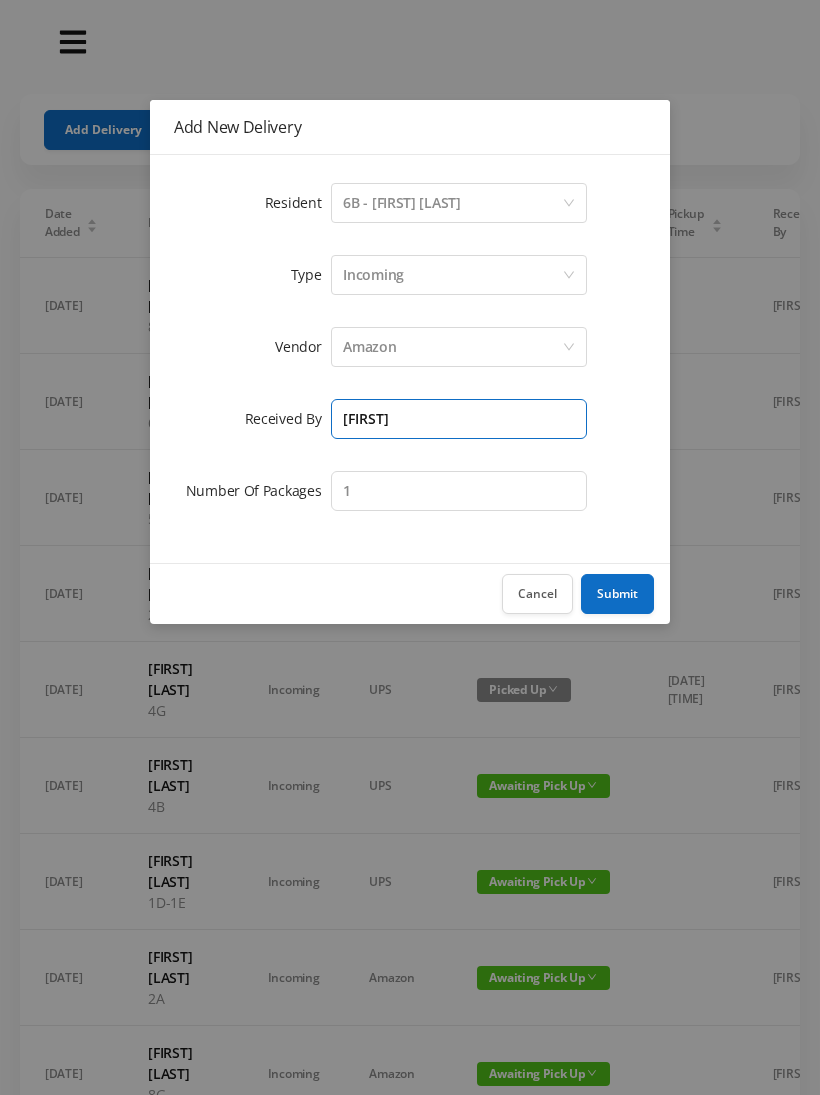 type on "[FIRST]" 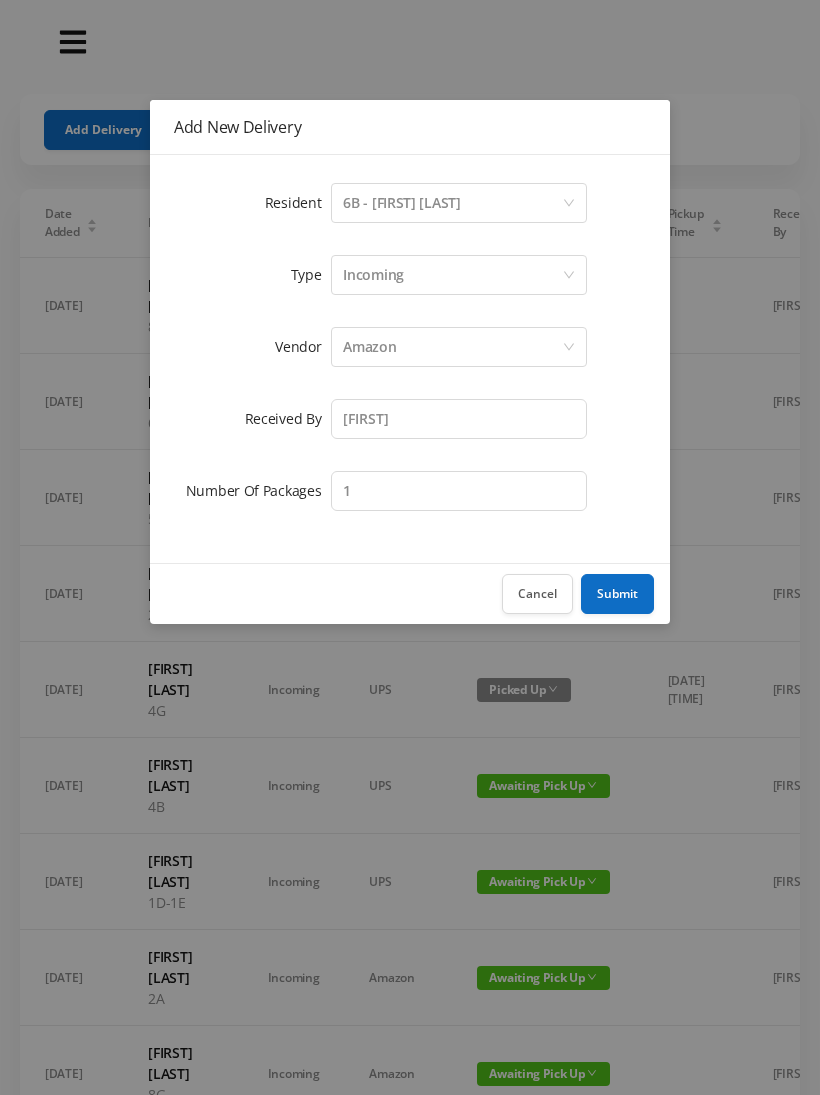 click on "Amazon" at bounding box center [452, 347] 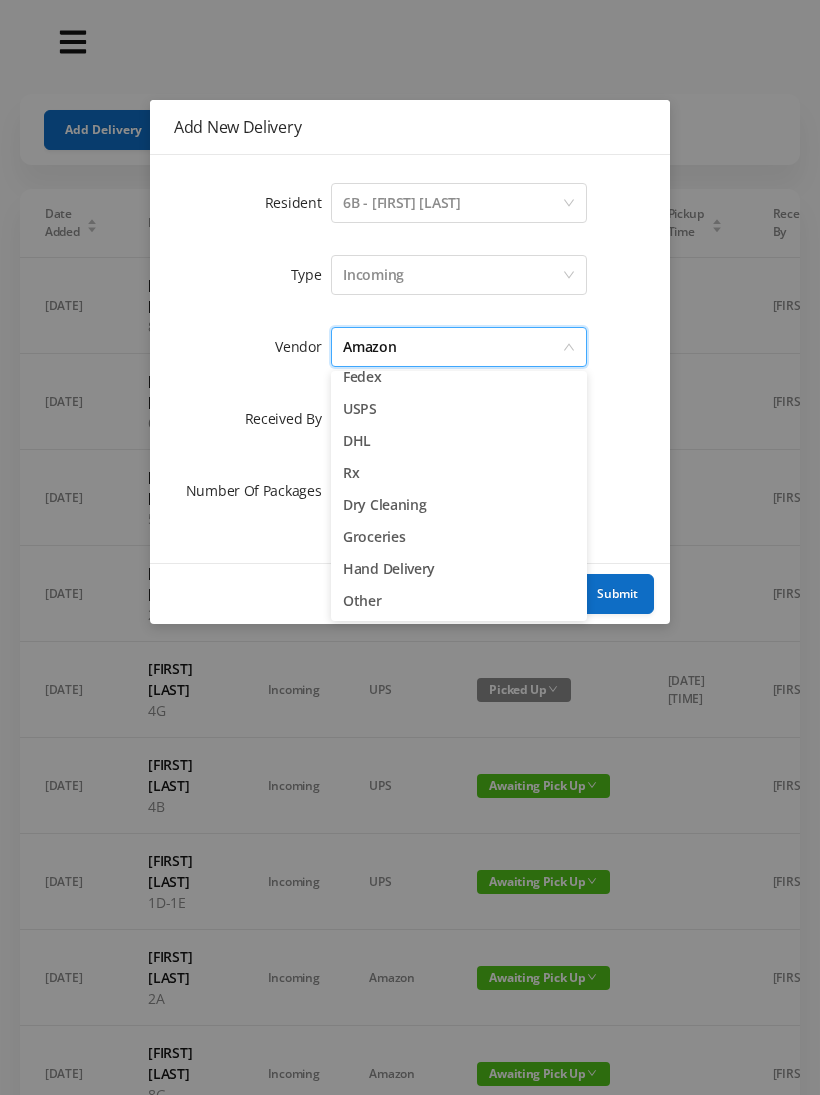 scroll, scrollTop: 78, scrollLeft: 0, axis: vertical 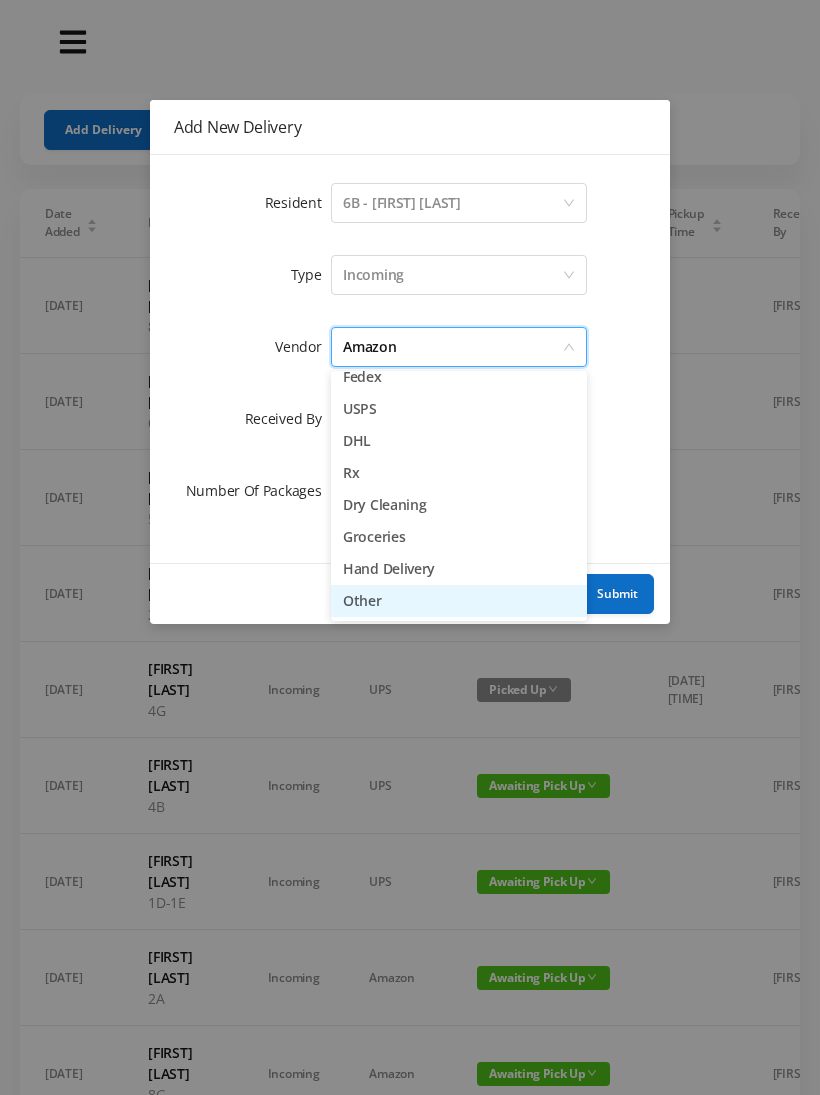 click on "Other" at bounding box center (459, 601) 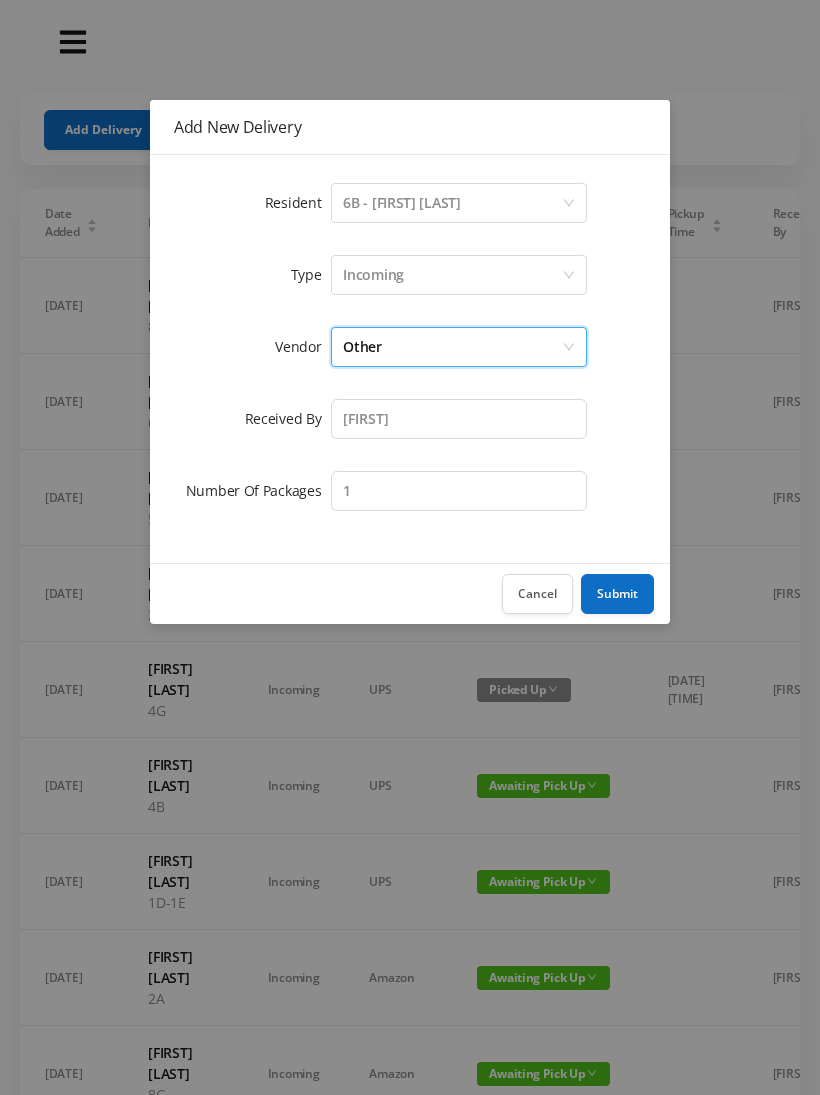 click on "Submit" at bounding box center [617, 594] 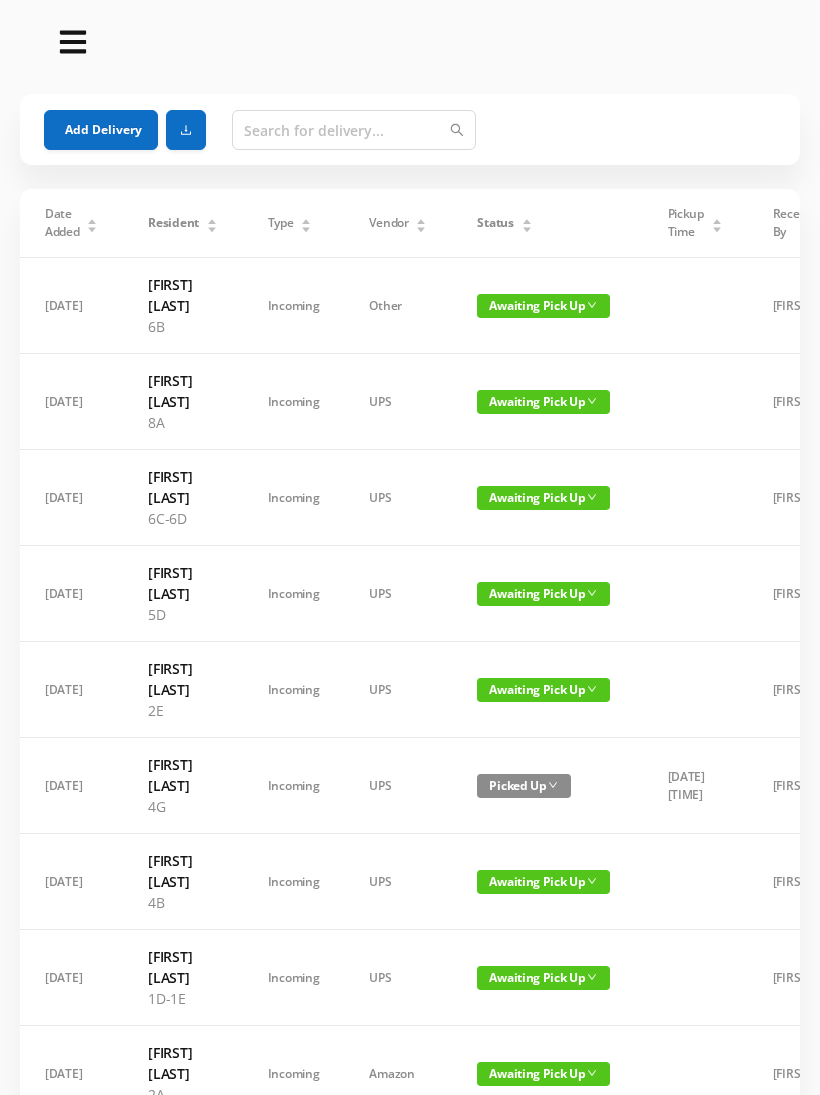 click on "Add Delivery" at bounding box center (101, 130) 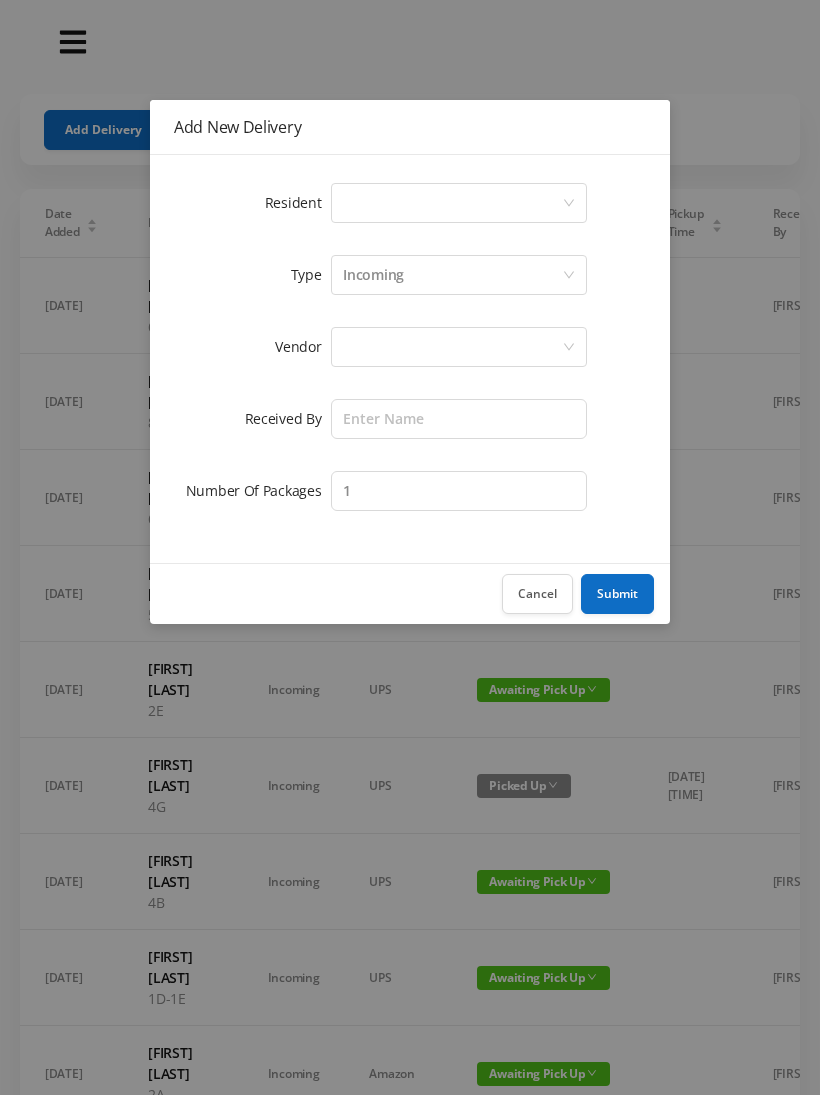 click on "Select a person" at bounding box center (452, 203) 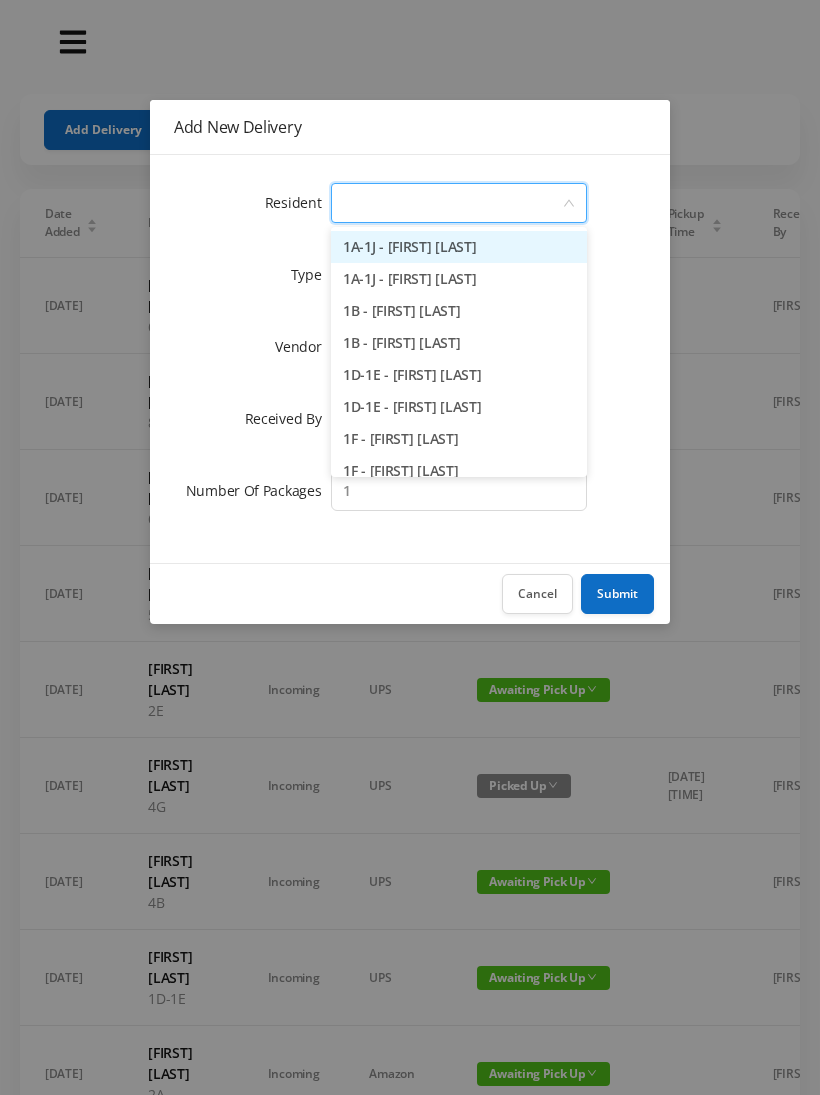 type on "5" 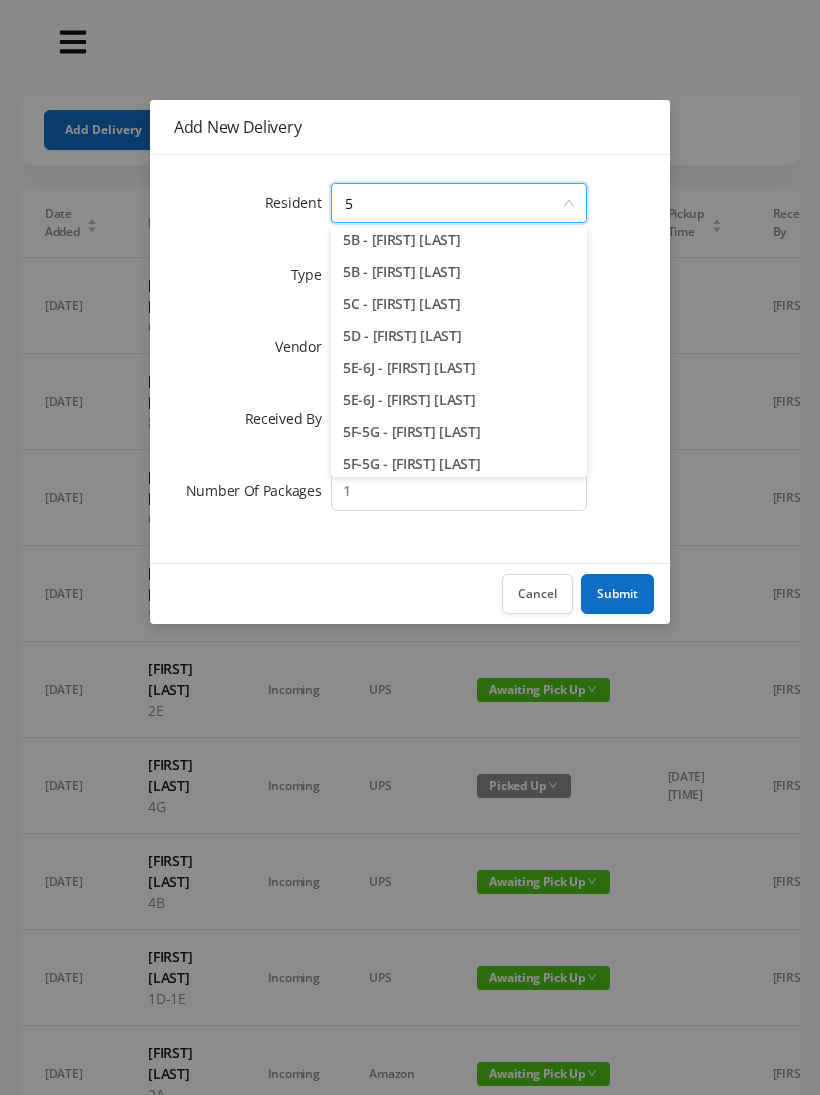 scroll, scrollTop: 74, scrollLeft: 0, axis: vertical 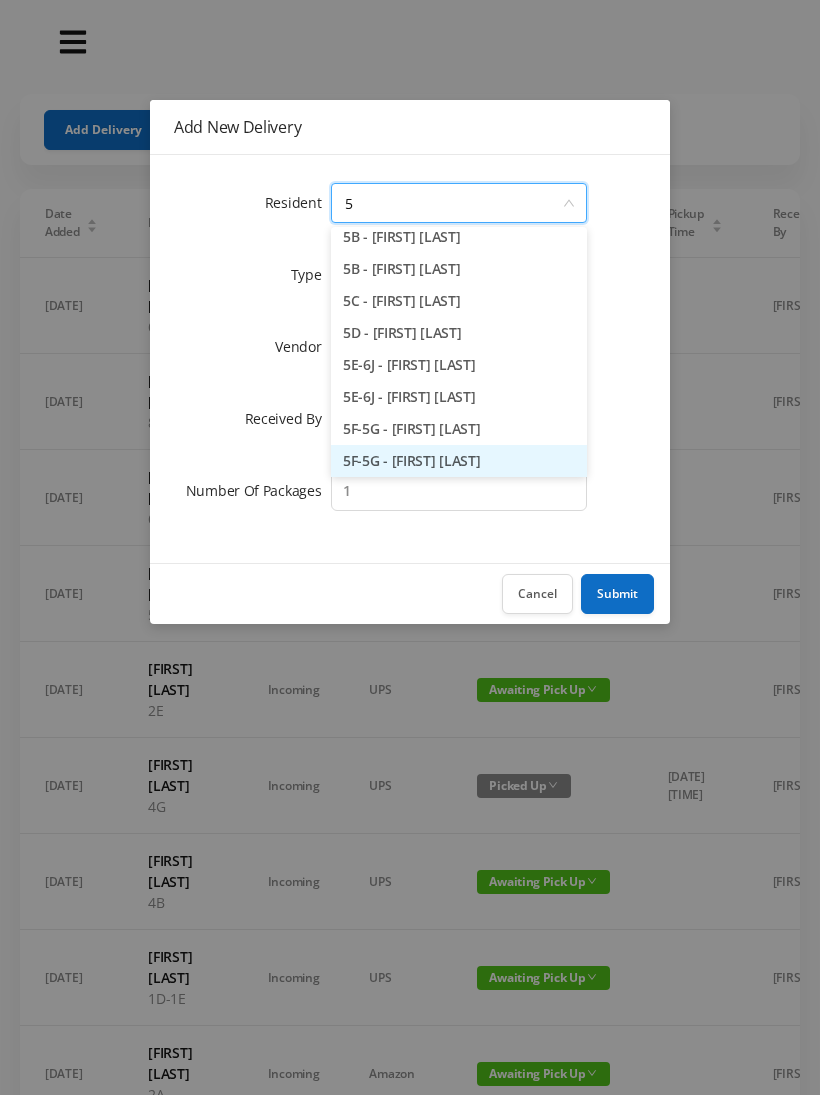 click on "5F-5G - [FIRST] [LAST]" at bounding box center [459, 461] 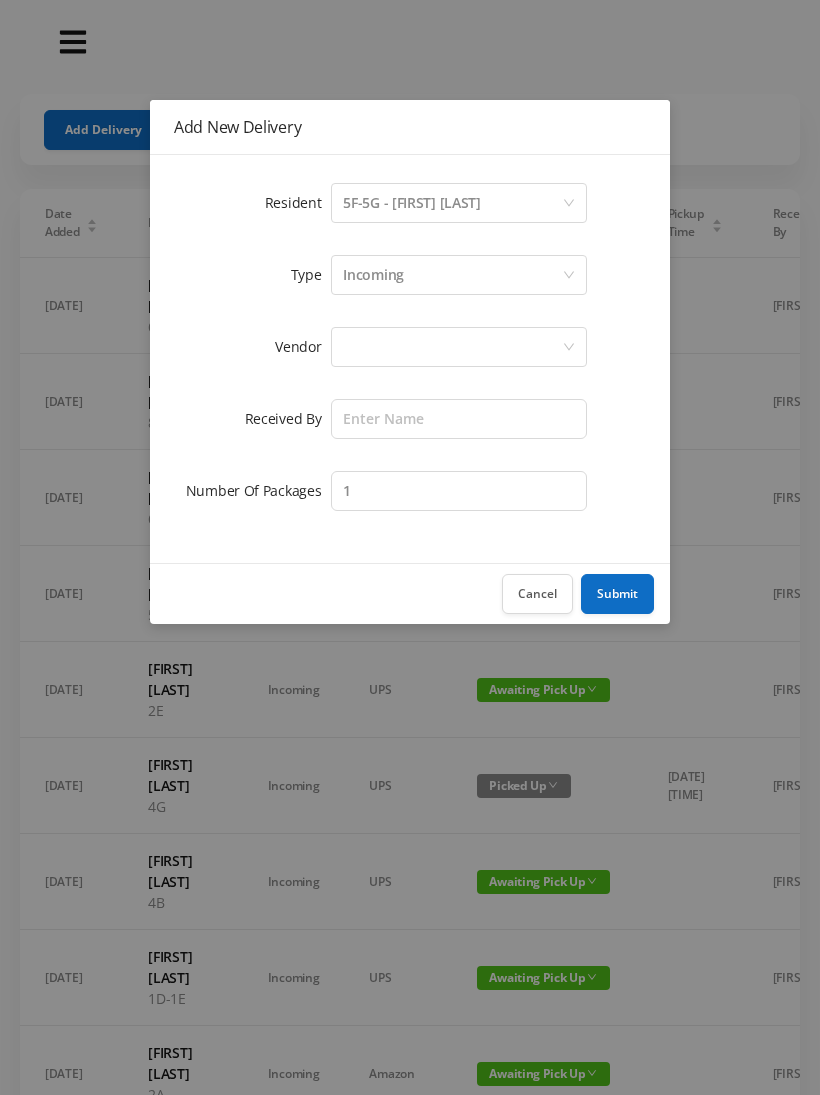 click at bounding box center (452, 347) 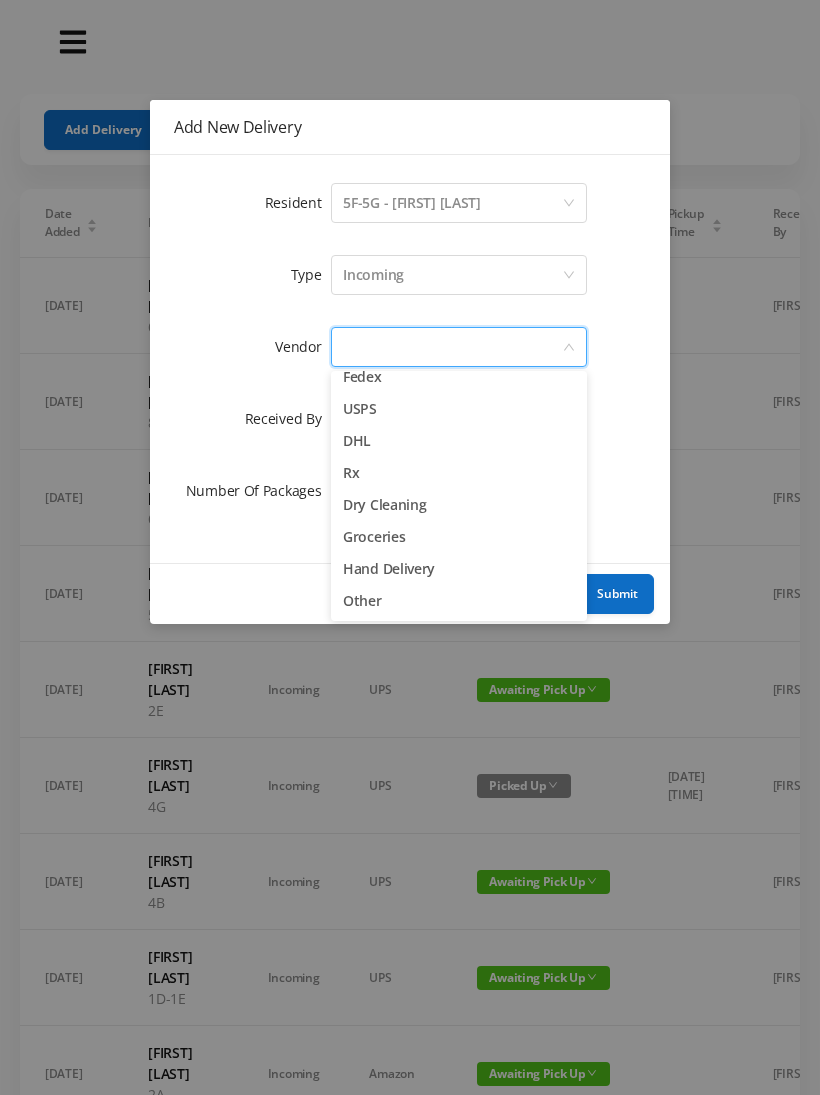 scroll, scrollTop: 78, scrollLeft: 0, axis: vertical 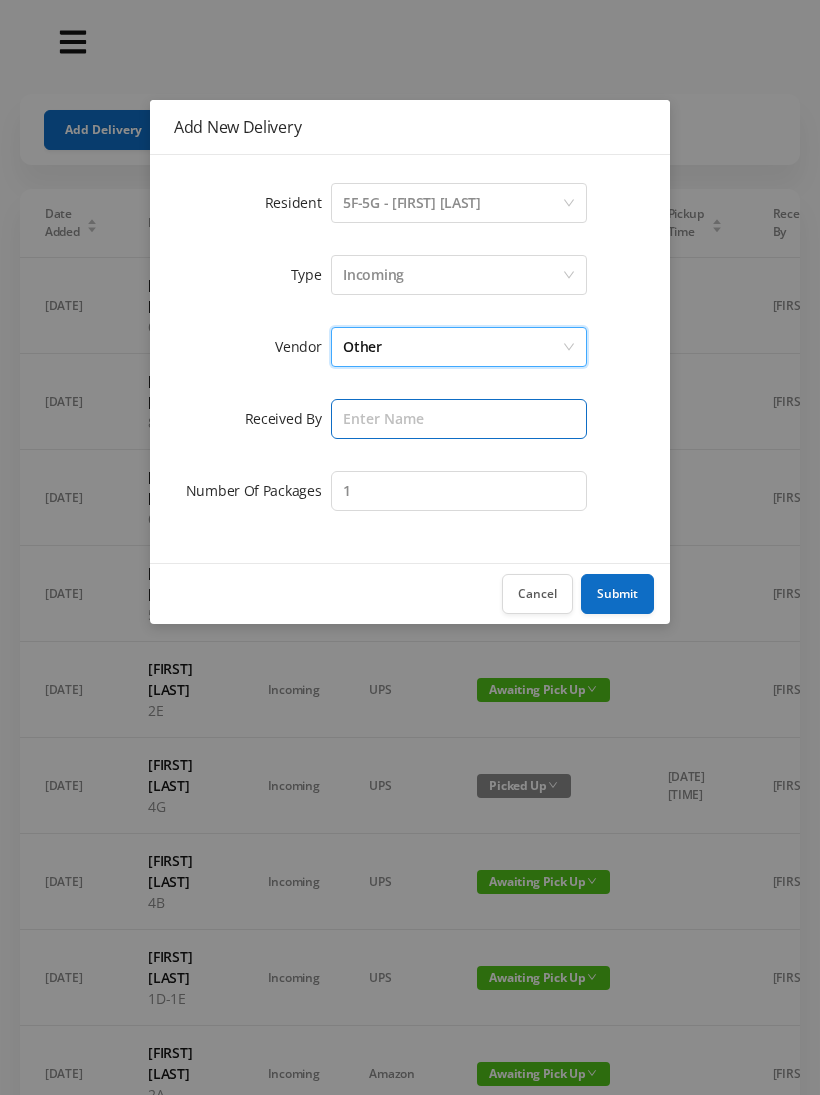 click at bounding box center (459, 419) 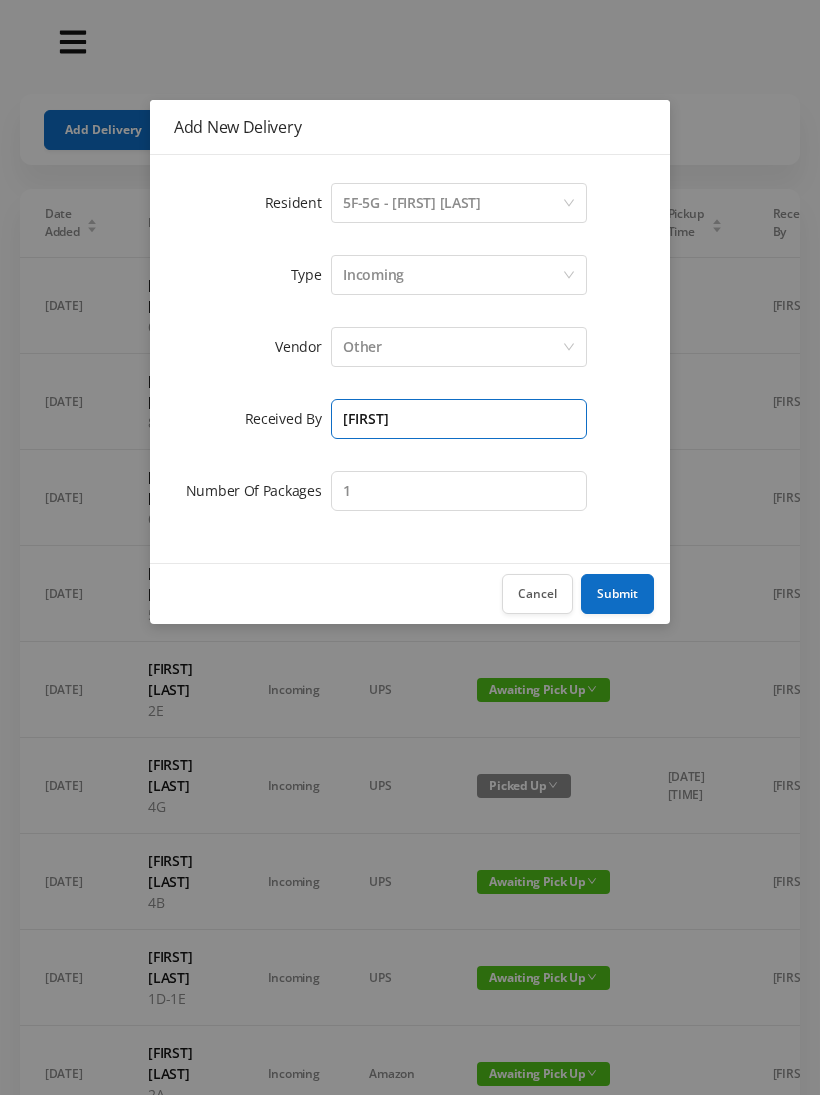 type on "[FIRST]" 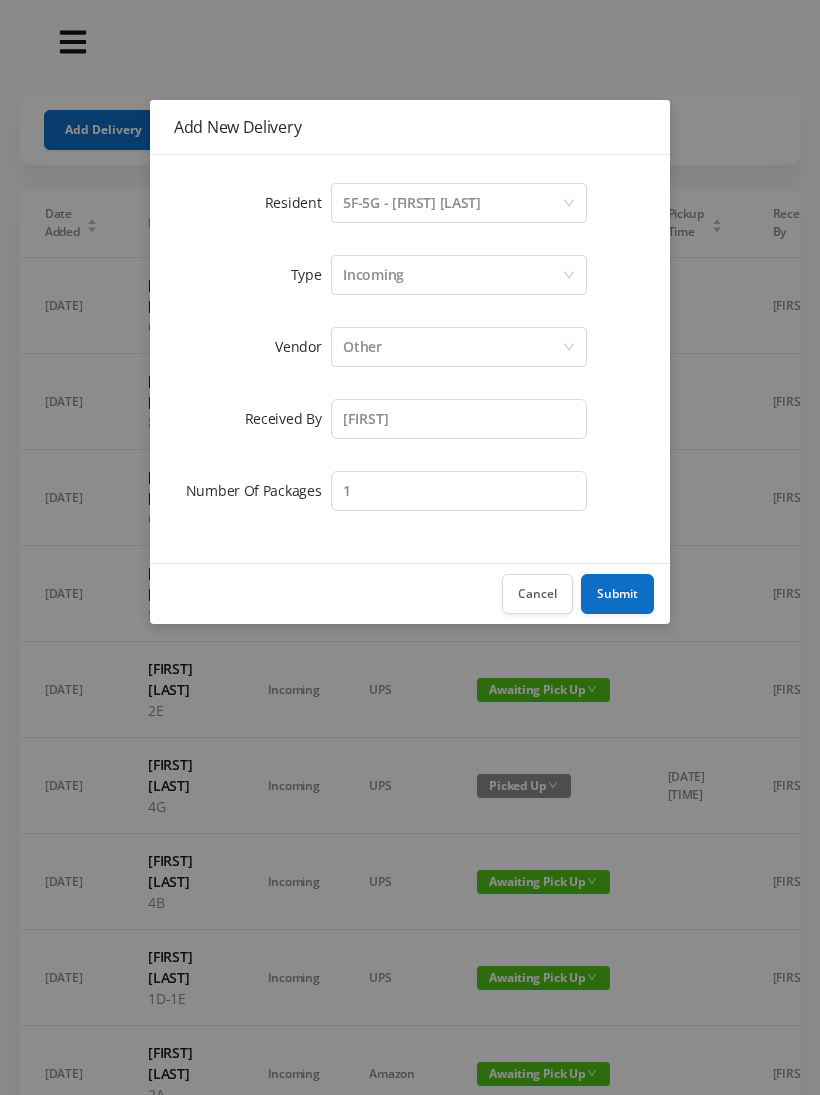 click on "Submit" at bounding box center [617, 594] 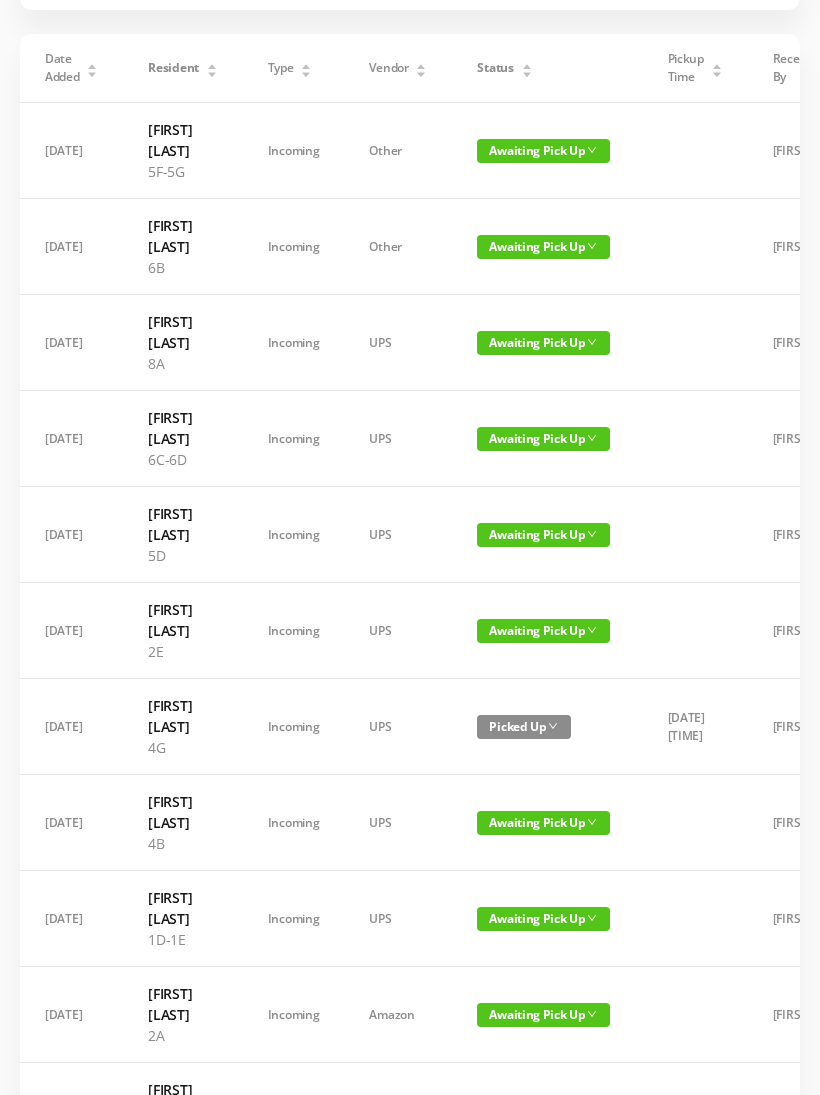 scroll, scrollTop: 163, scrollLeft: 0, axis: vertical 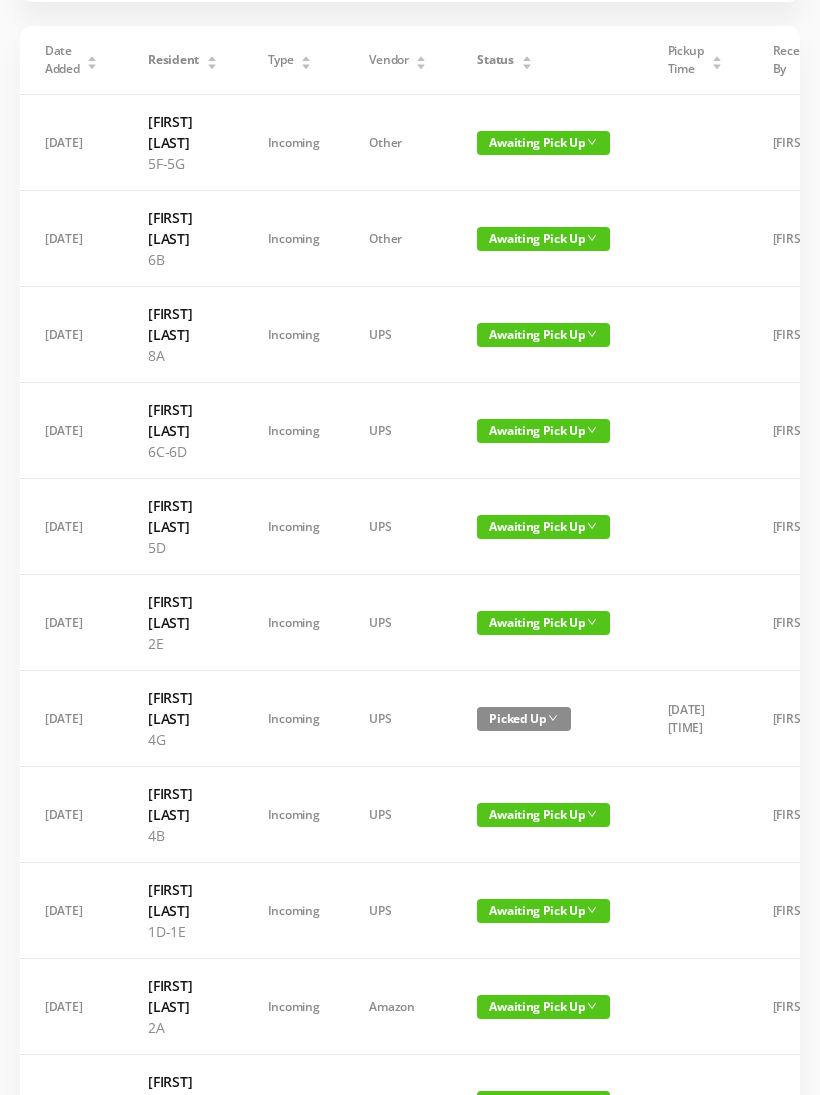 click on "Awaiting Pick Up" at bounding box center (547, 911) 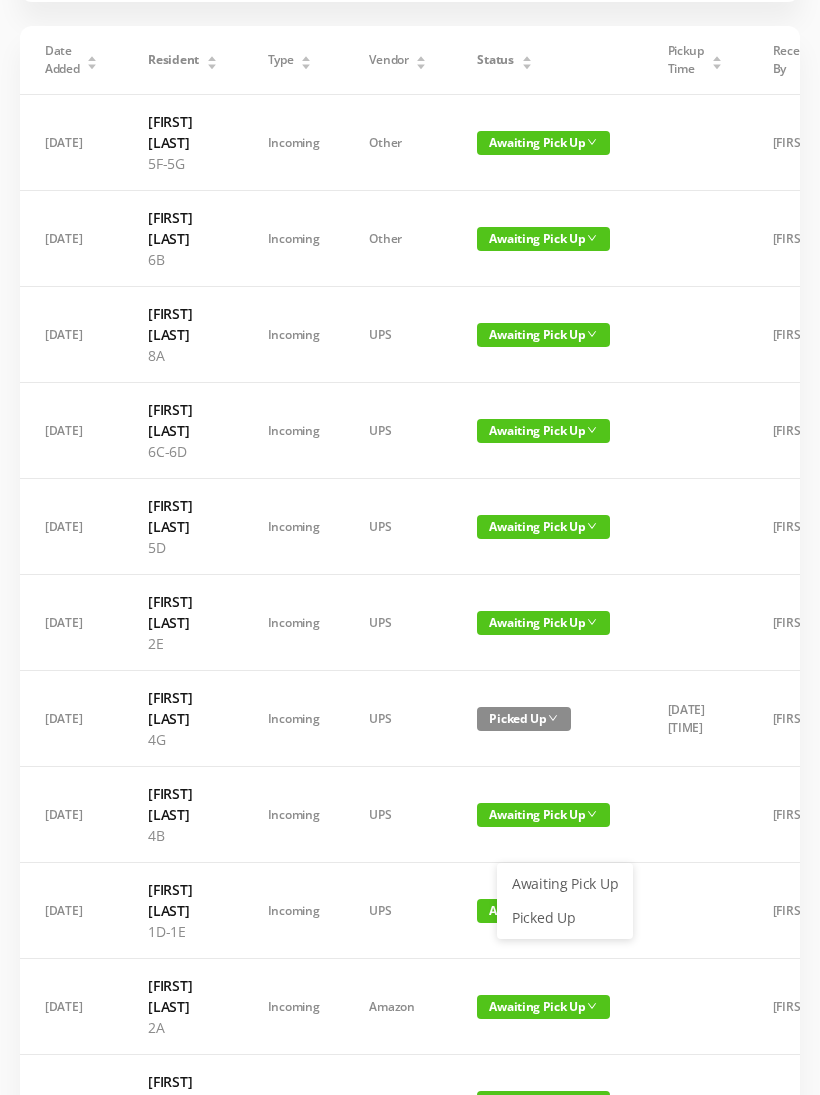 click on "Picked Up" at bounding box center [565, 918] 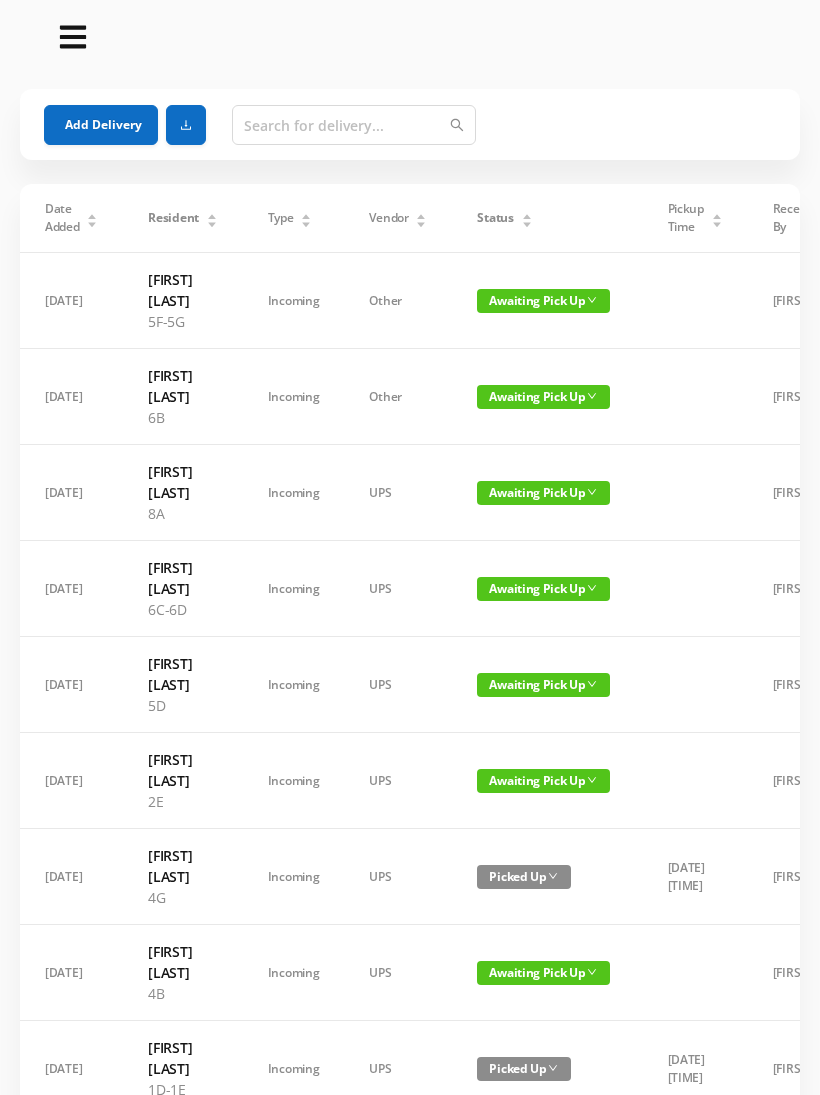 scroll, scrollTop: 0, scrollLeft: 0, axis: both 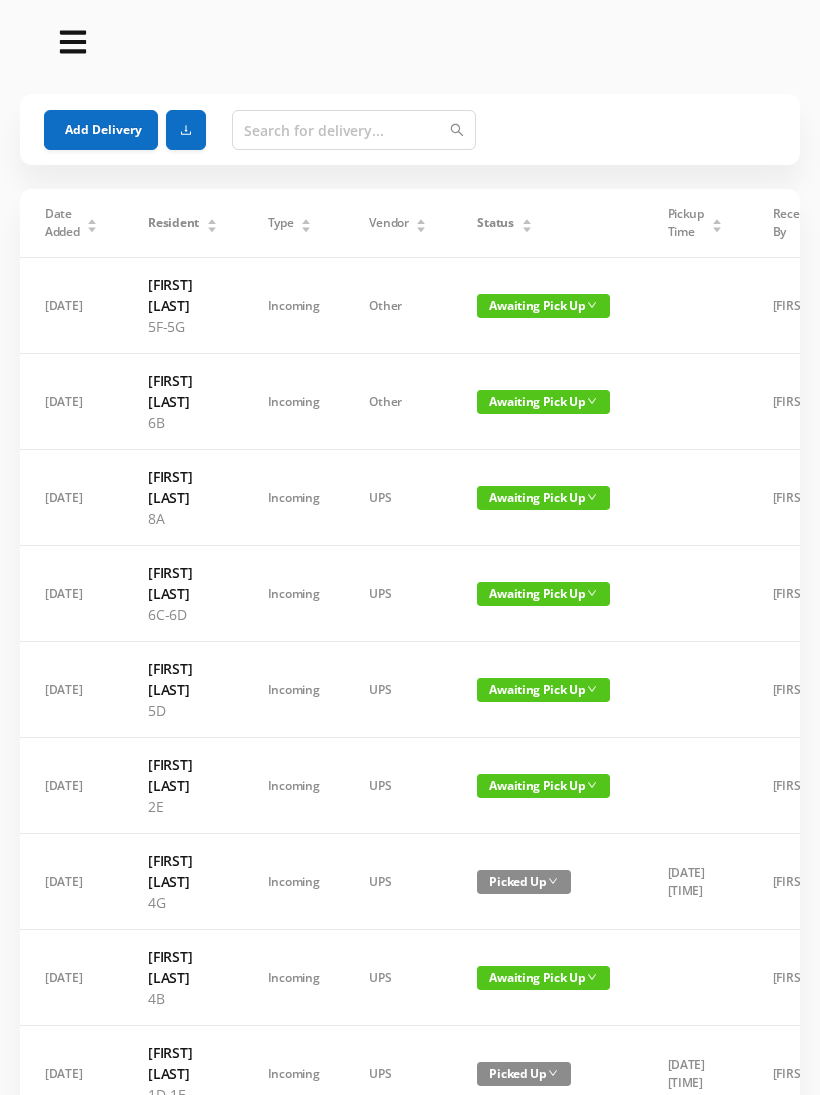 click on "Status" at bounding box center (504, 223) 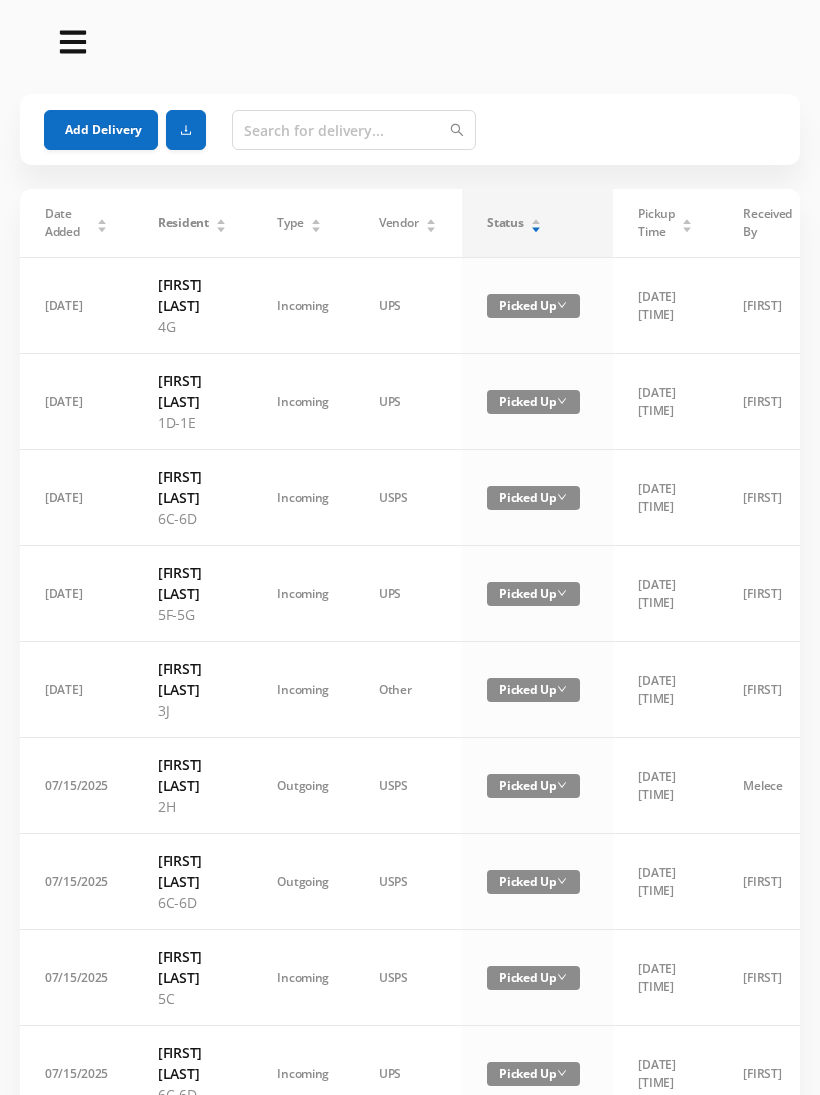 click on "Status" at bounding box center (514, 223) 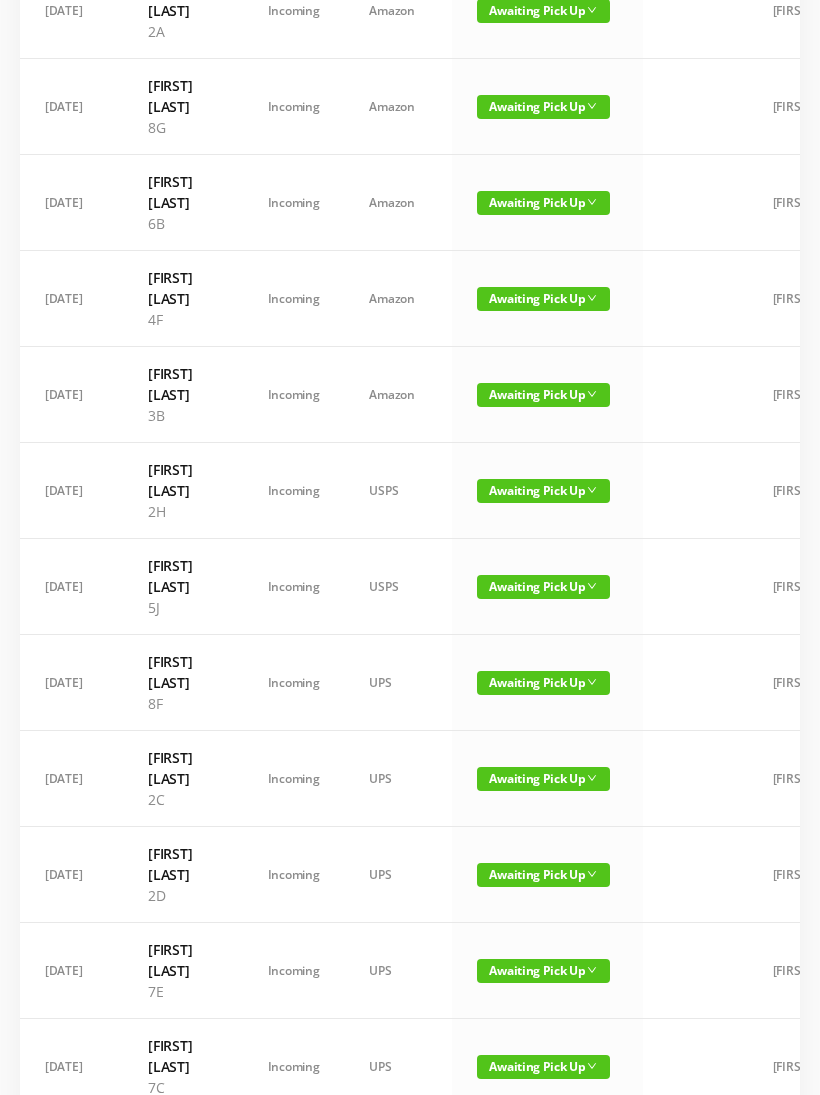 scroll, scrollTop: 967, scrollLeft: 0, axis: vertical 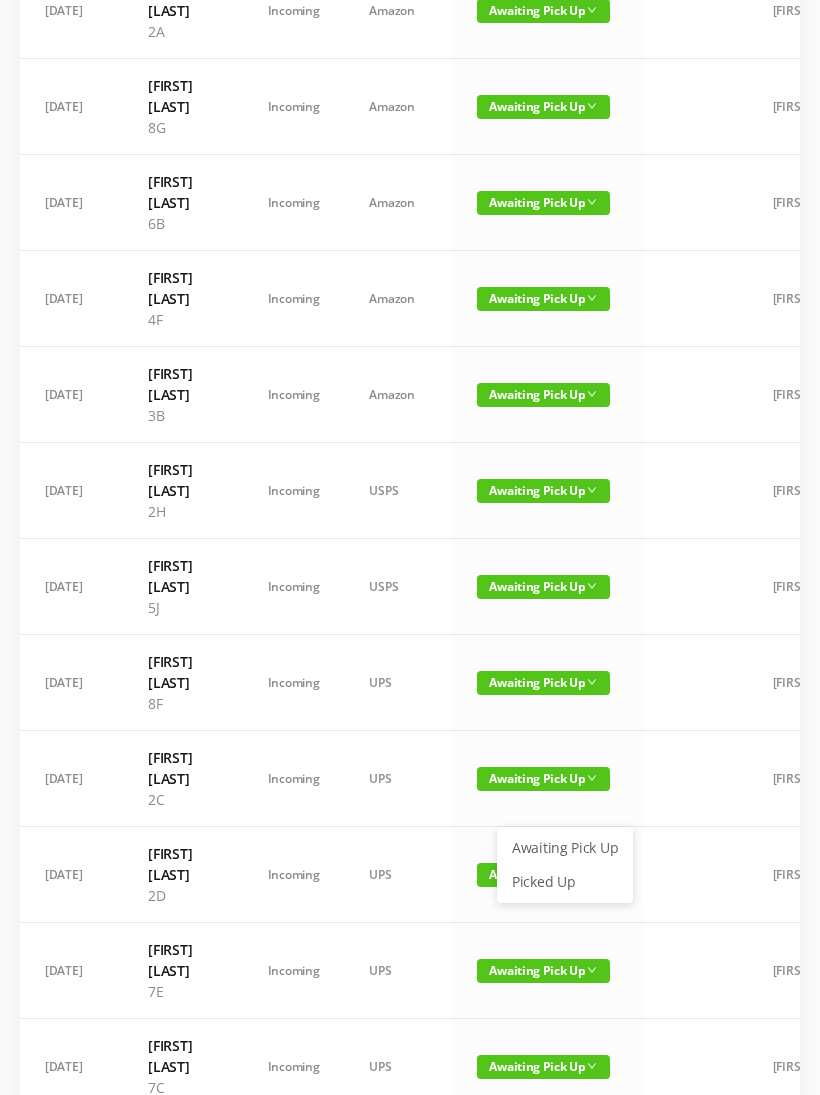 click on "Picked Up" at bounding box center [565, 882] 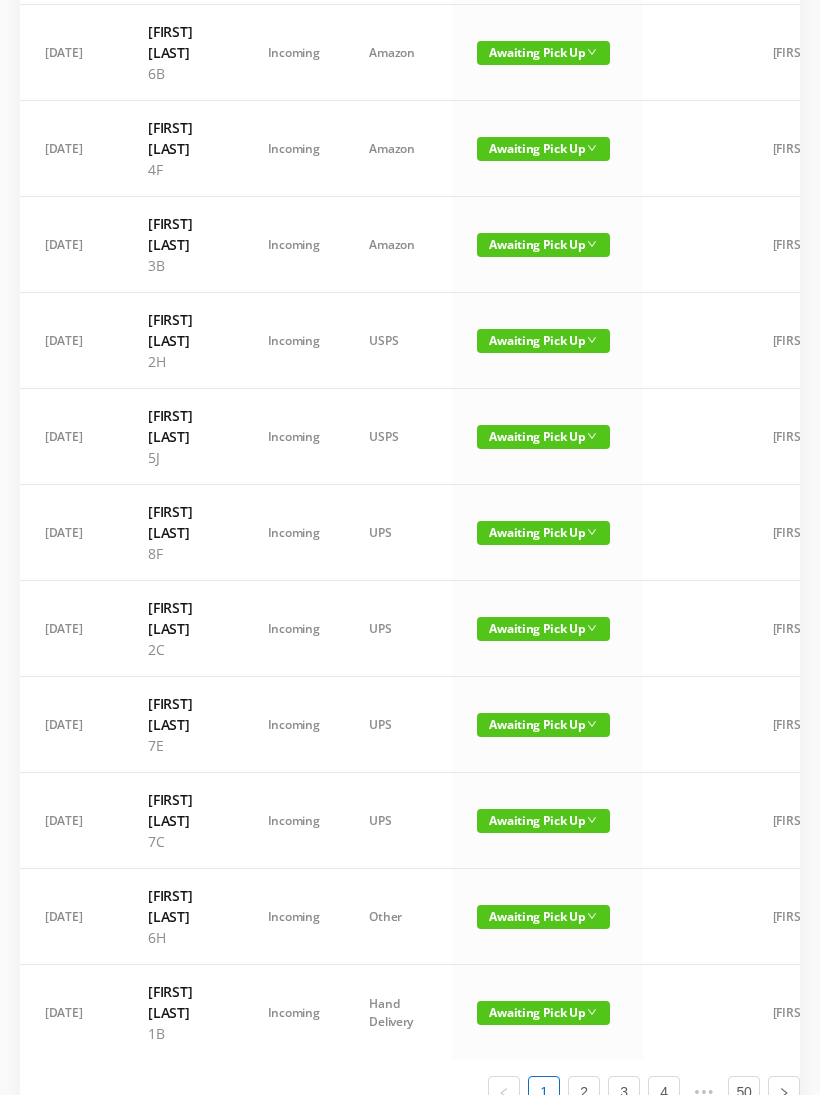 scroll, scrollTop: 1133, scrollLeft: 0, axis: vertical 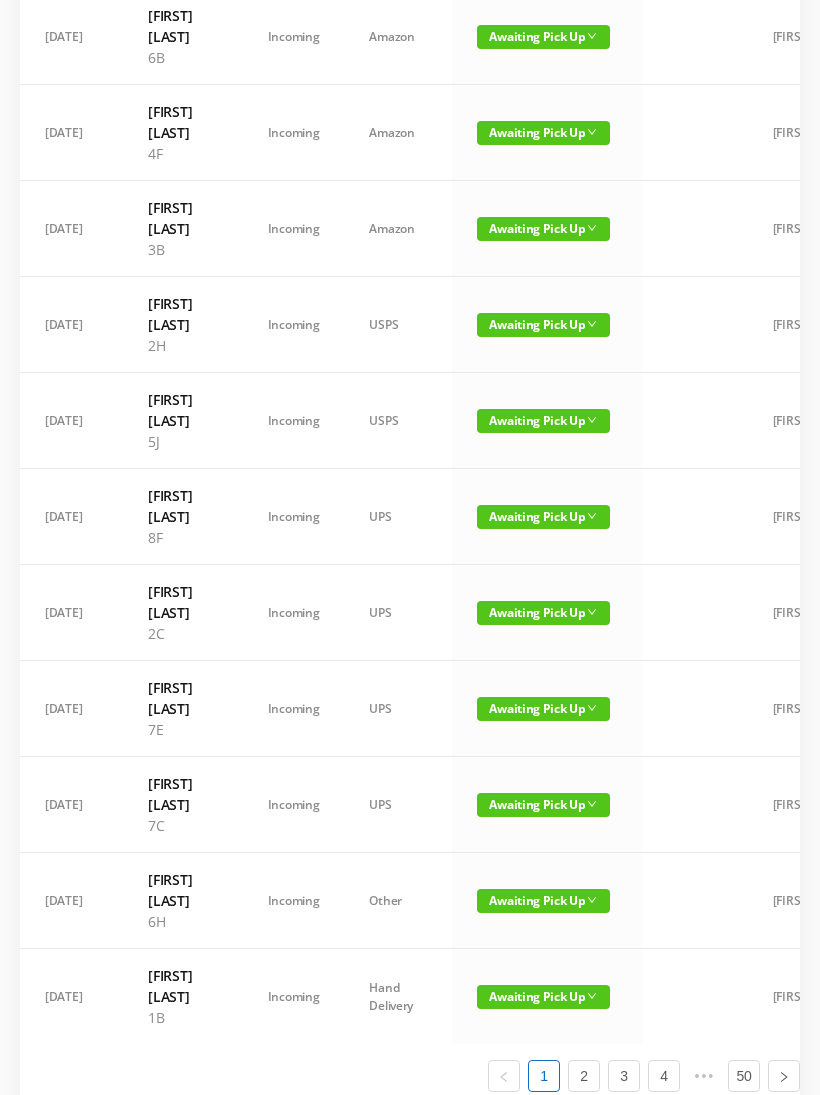click on "Awaiting Pick Up" at bounding box center (543, 997) 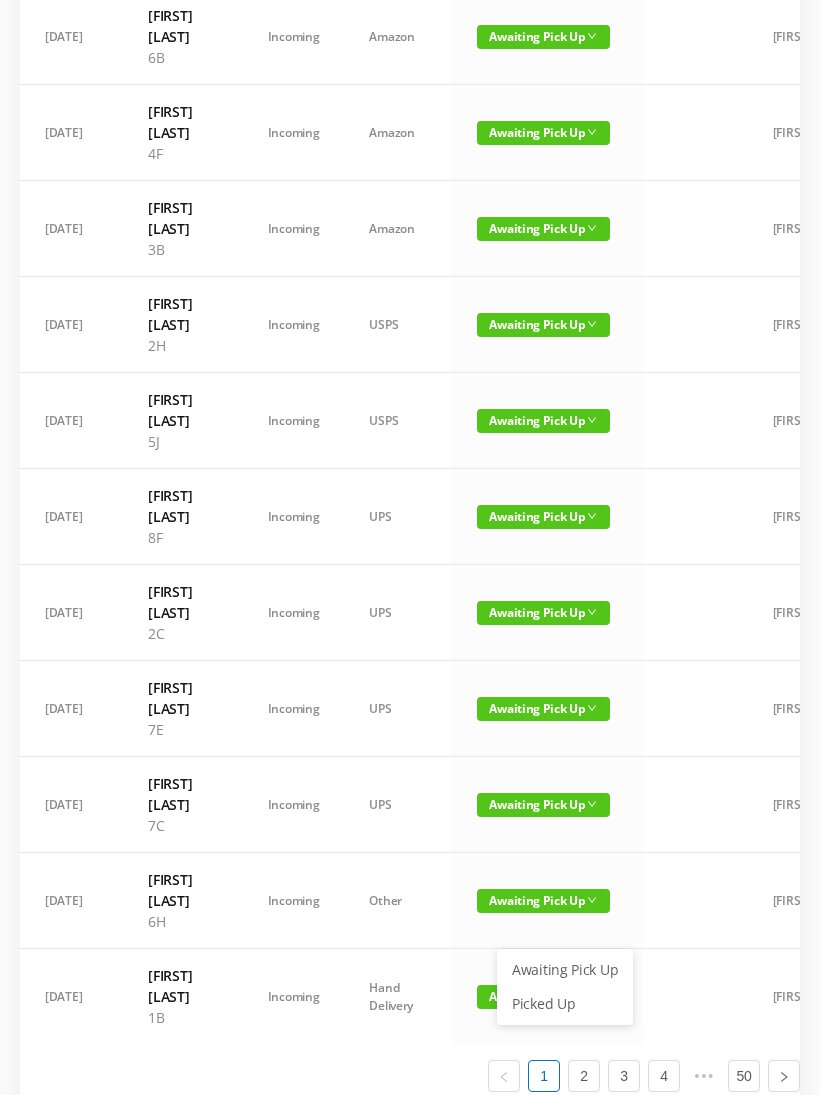 click on "Picked Up" at bounding box center (565, 1004) 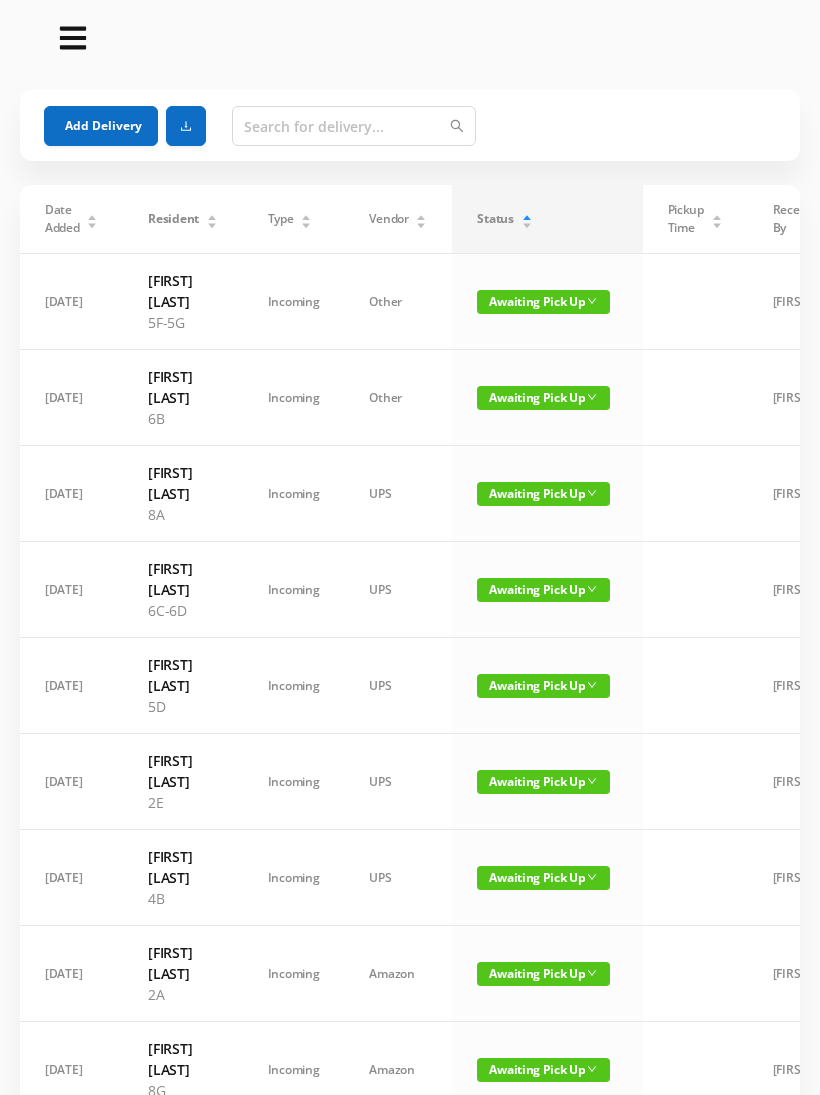 scroll, scrollTop: 0, scrollLeft: 0, axis: both 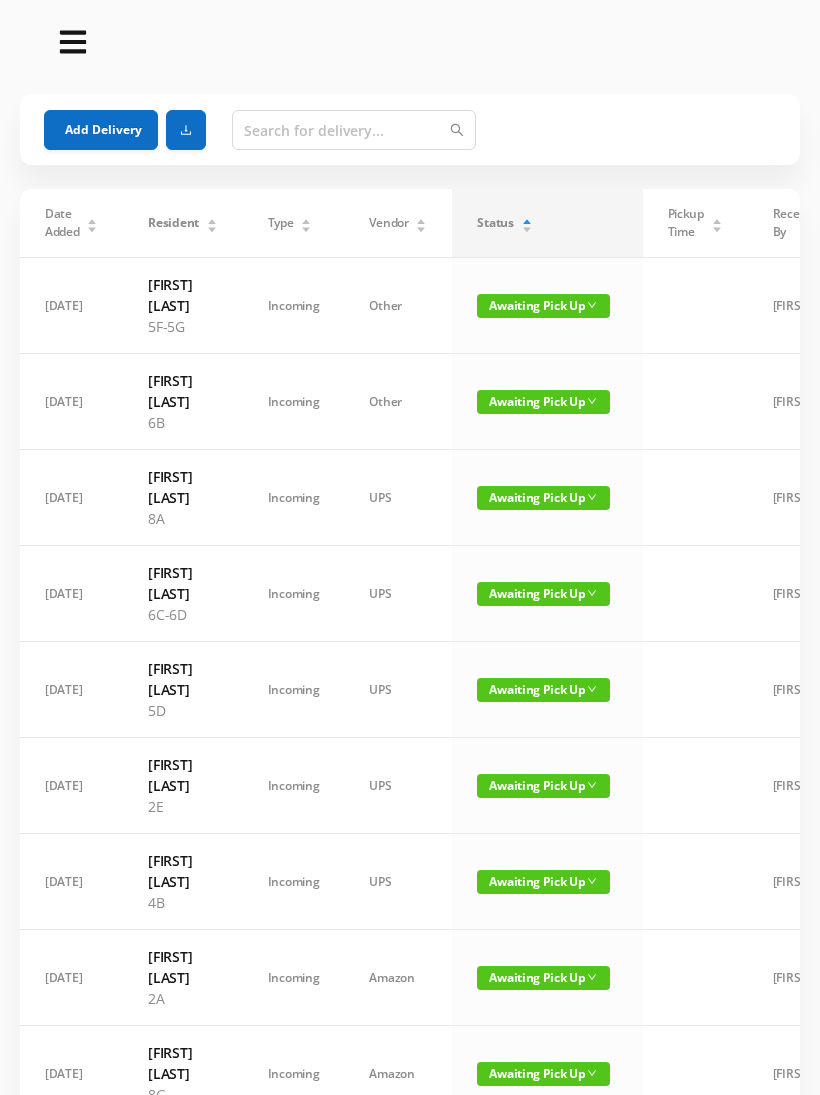 click on "Add Delivery" at bounding box center (101, 130) 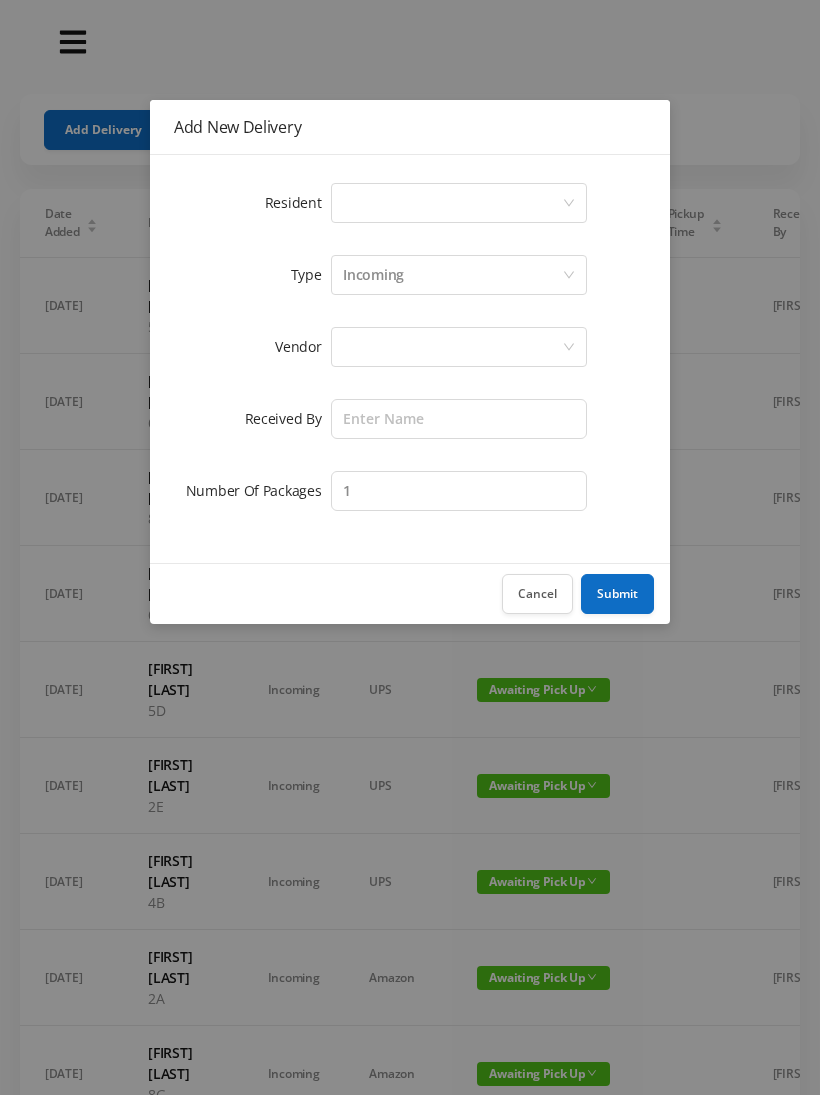 click on "Select a person" at bounding box center (452, 203) 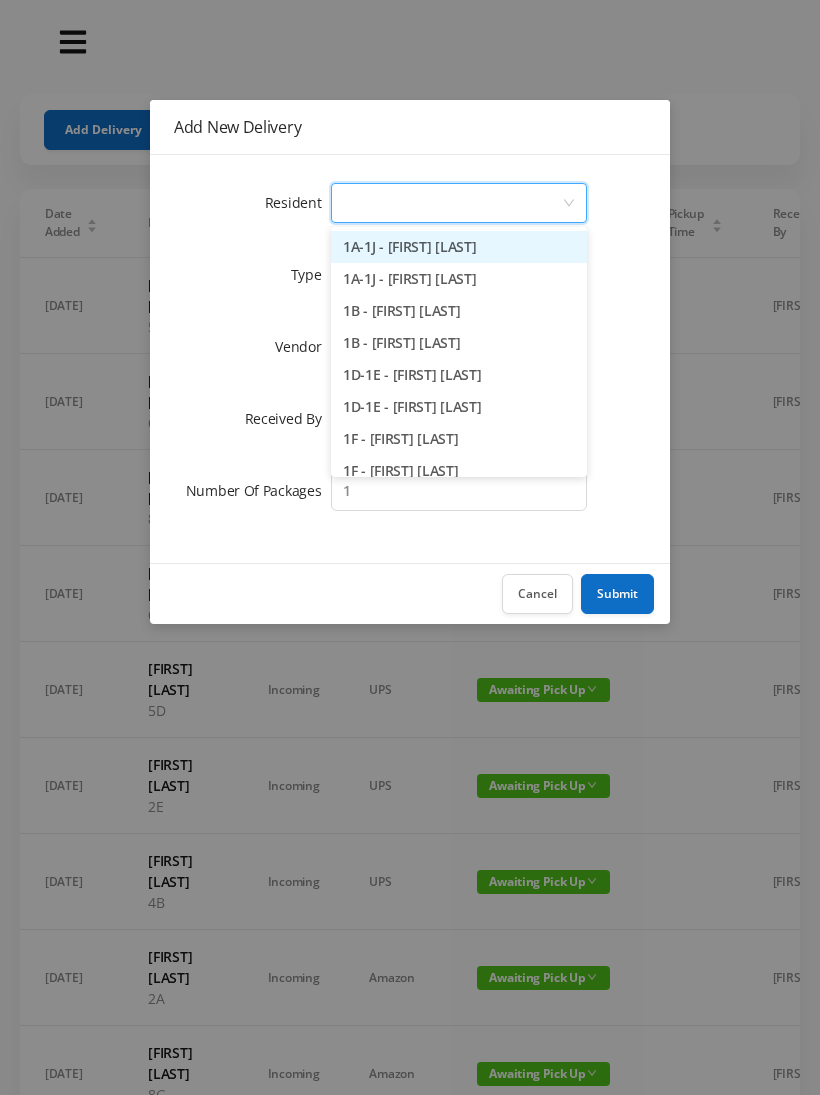 click on "Cancel" at bounding box center (537, 594) 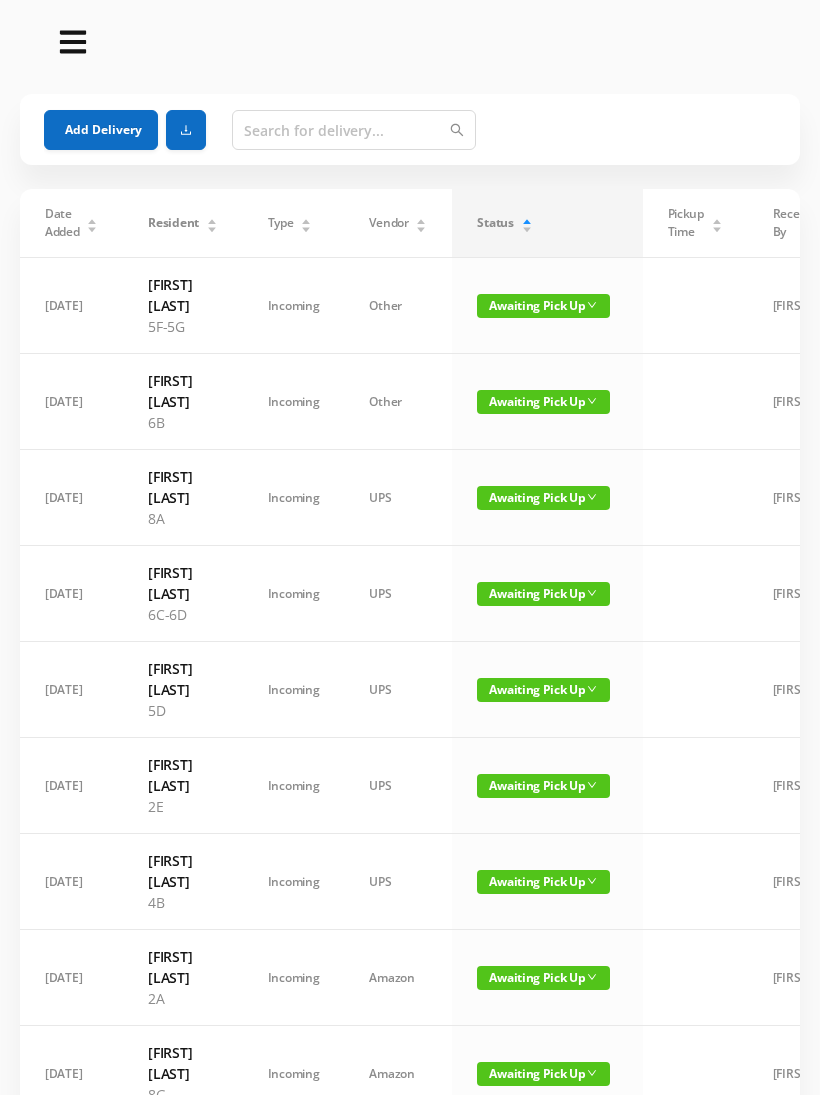 scroll, scrollTop: 0, scrollLeft: 0, axis: both 